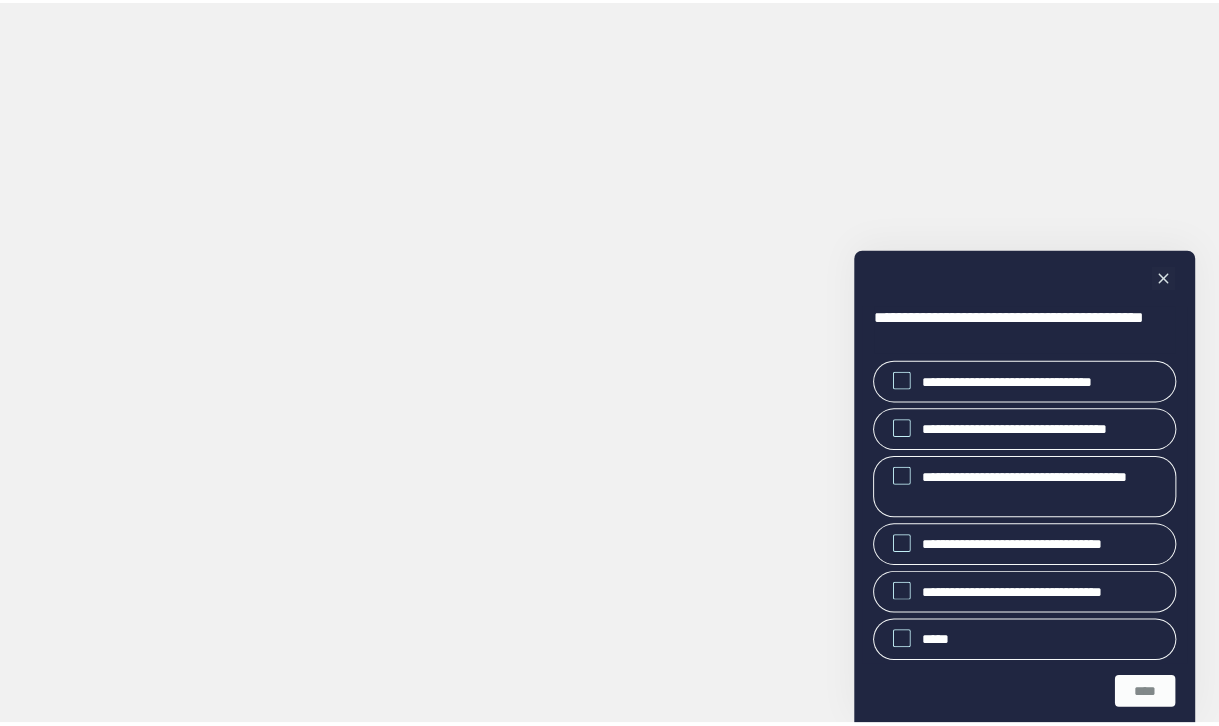scroll, scrollTop: 0, scrollLeft: 0, axis: both 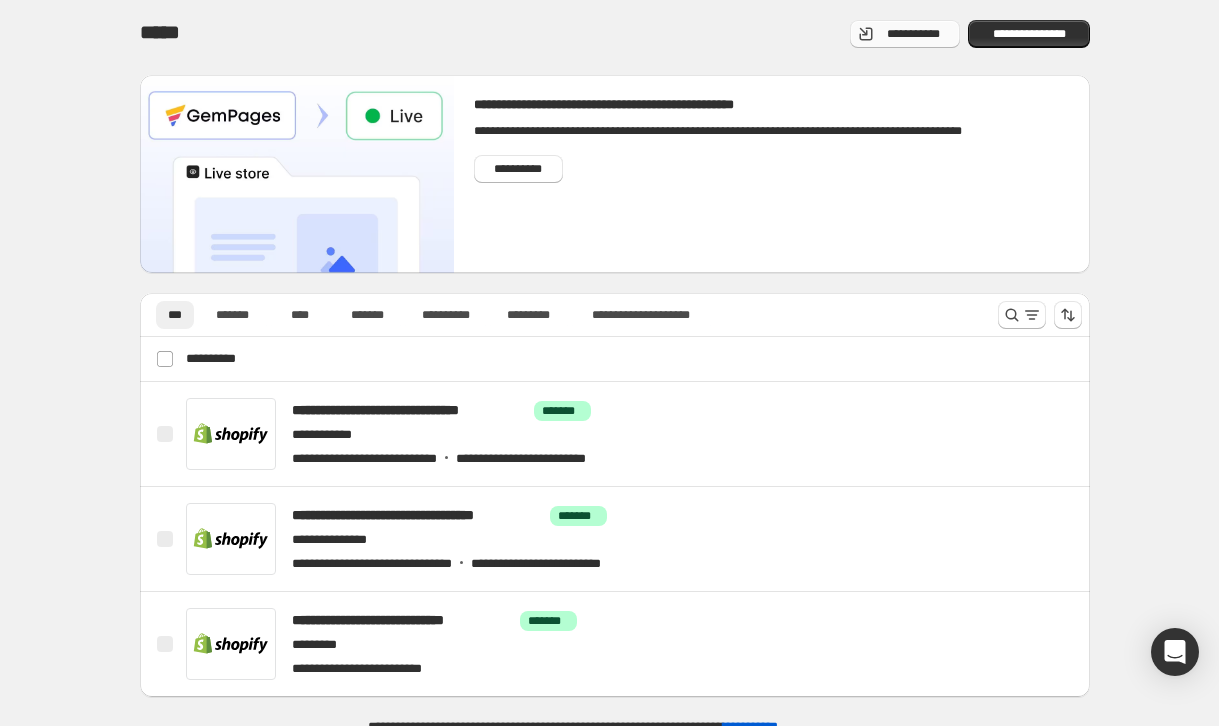 click on "**********" at bounding box center (913, 34) 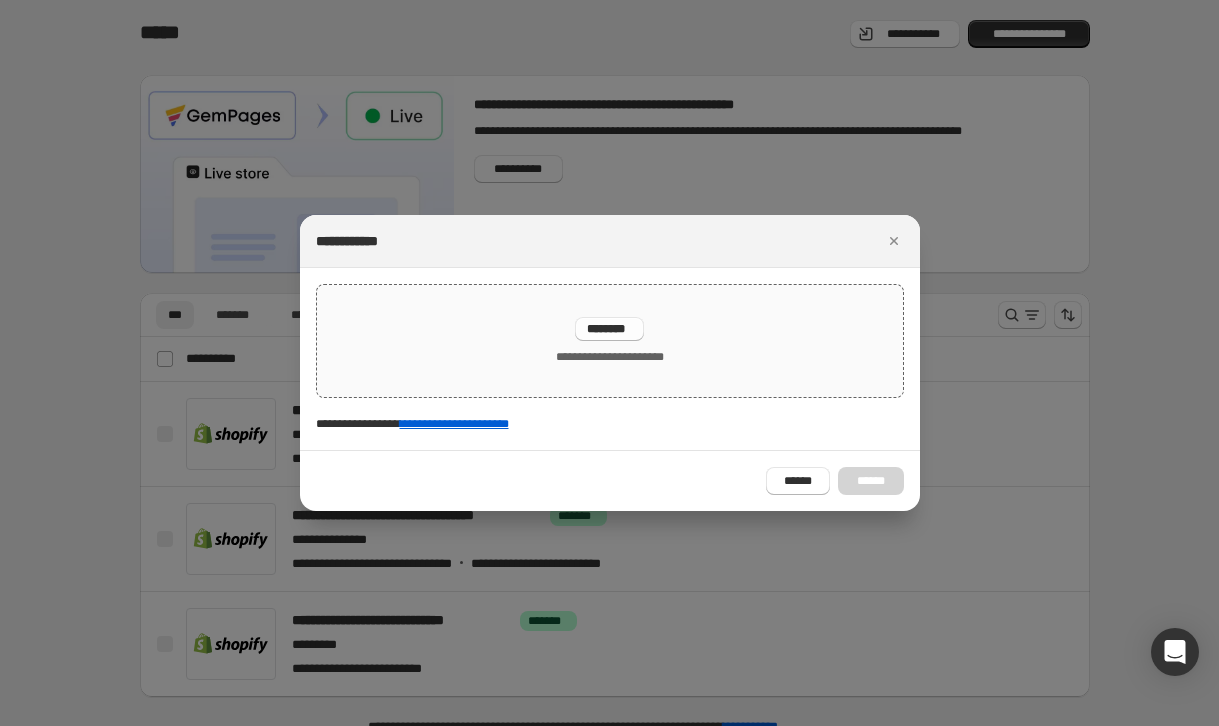 click on "********" at bounding box center [609, 329] 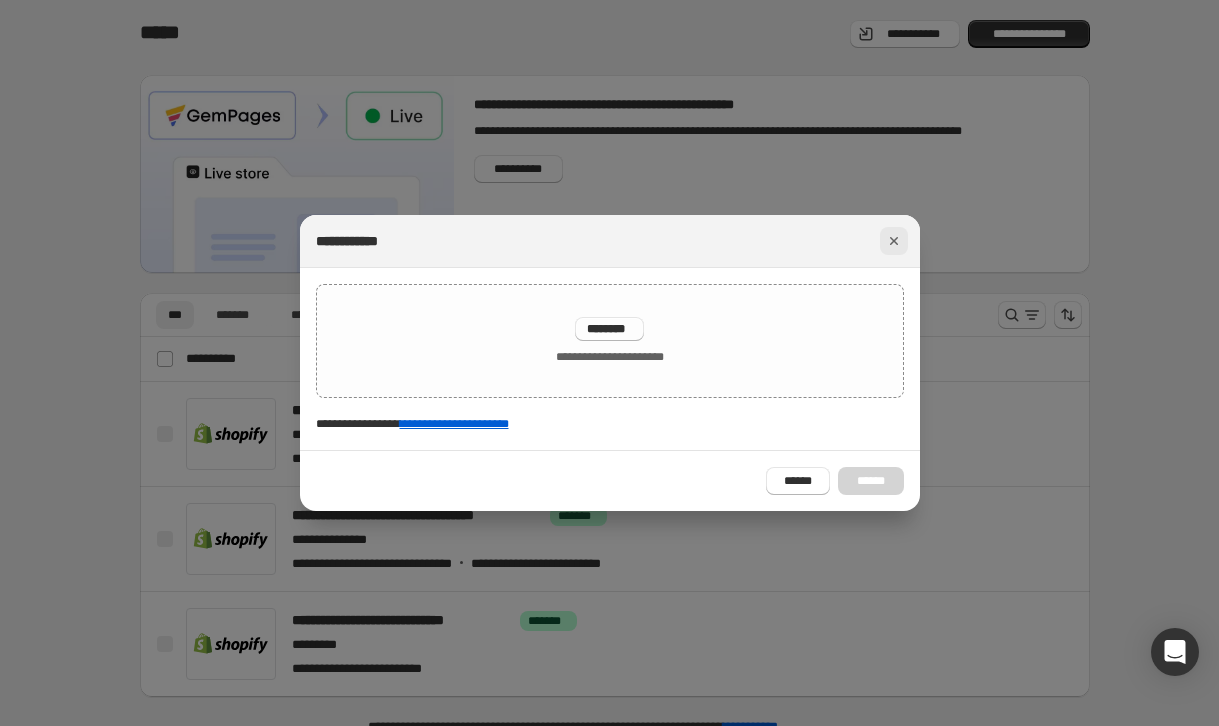 click 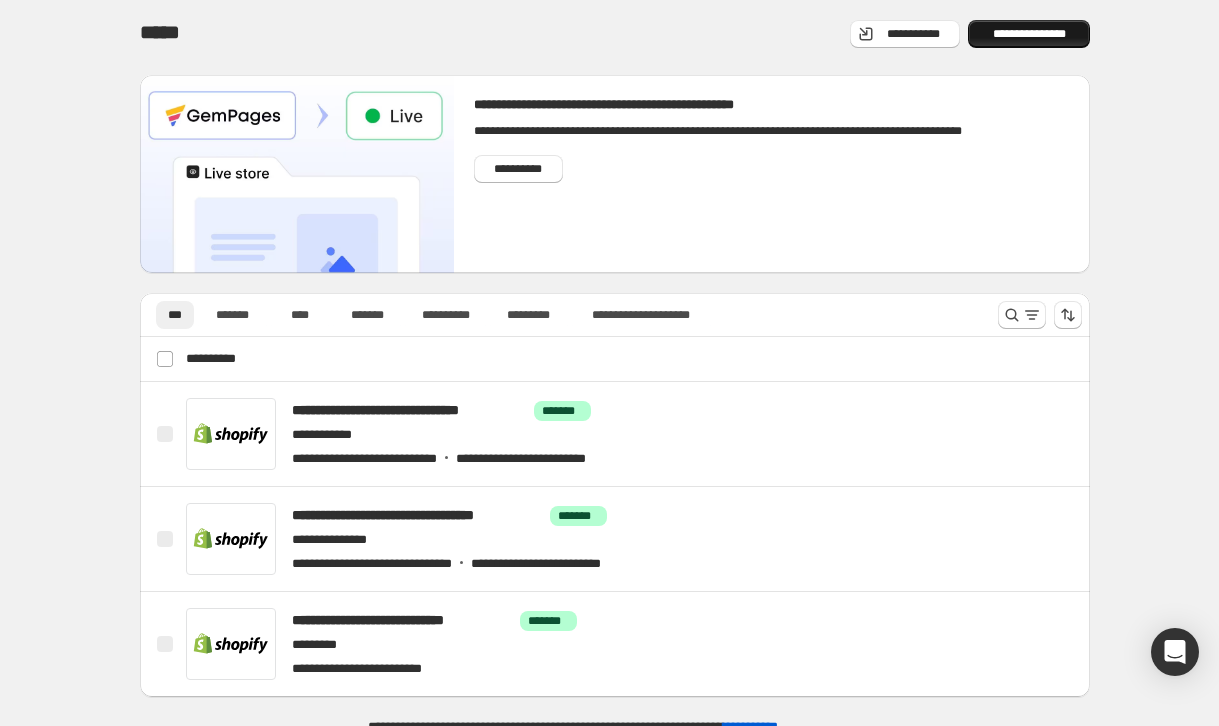 click on "**********" at bounding box center [1029, 34] 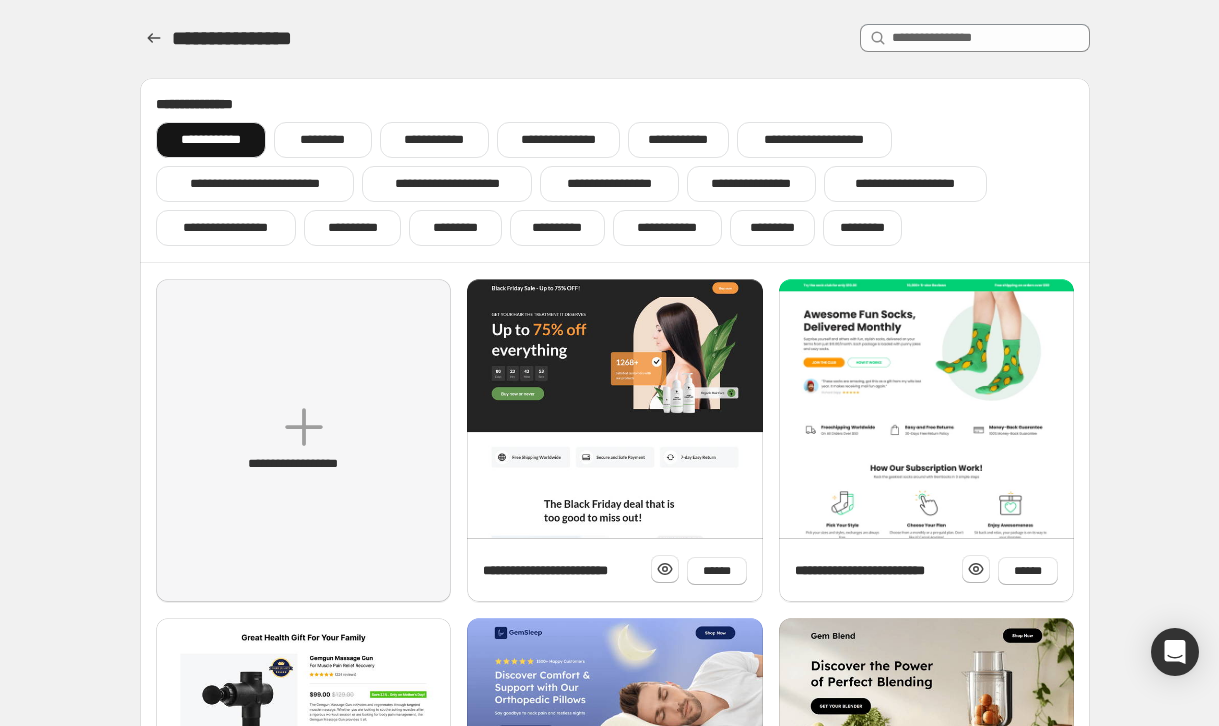 click on "**********" at bounding box center [211, 140] 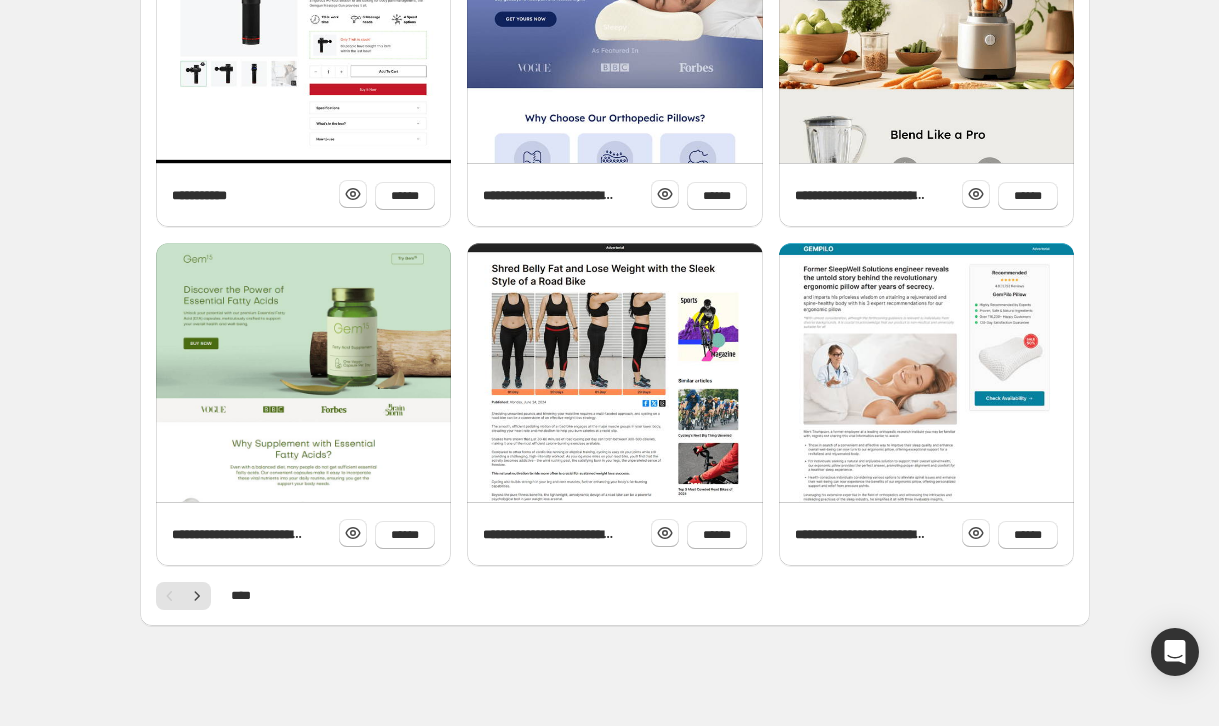 scroll, scrollTop: 714, scrollLeft: 0, axis: vertical 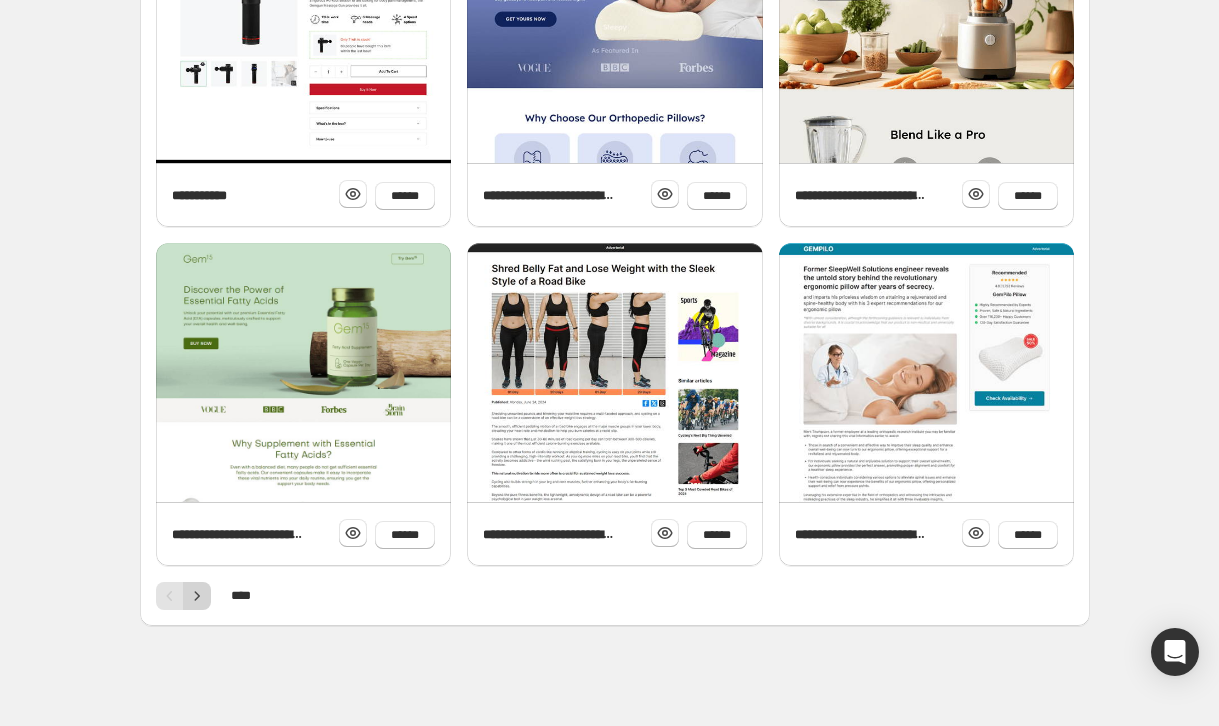 click 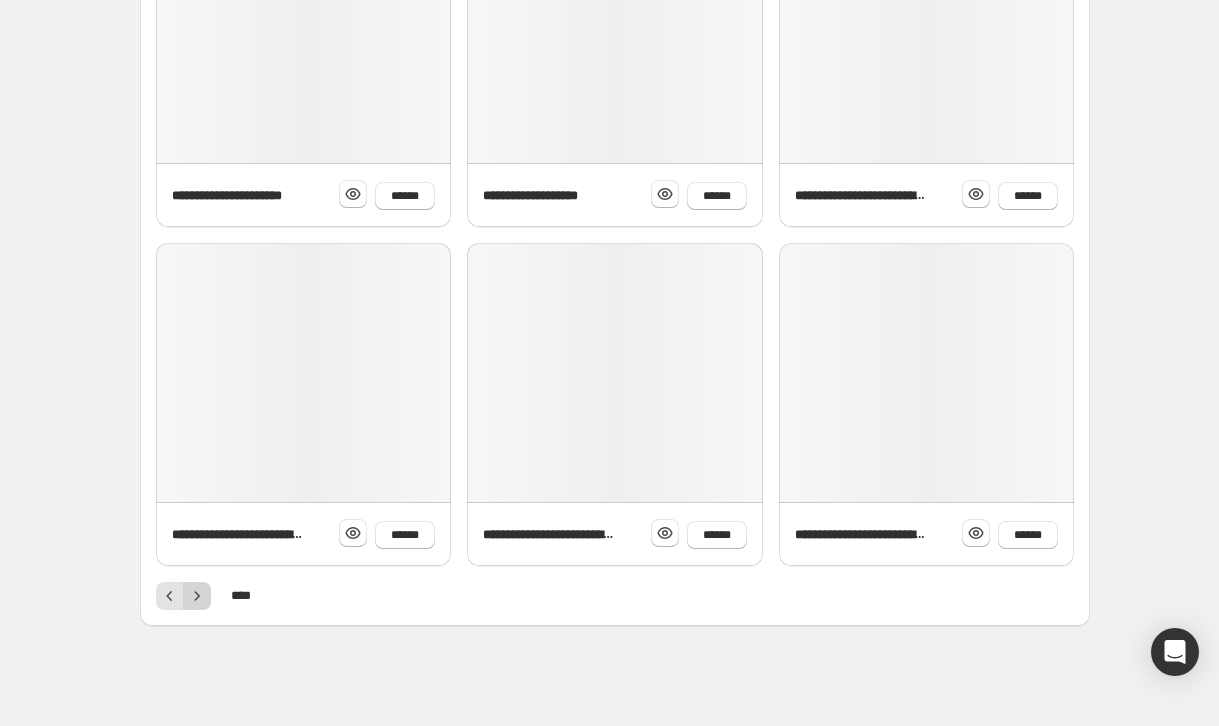 scroll, scrollTop: 0, scrollLeft: 0, axis: both 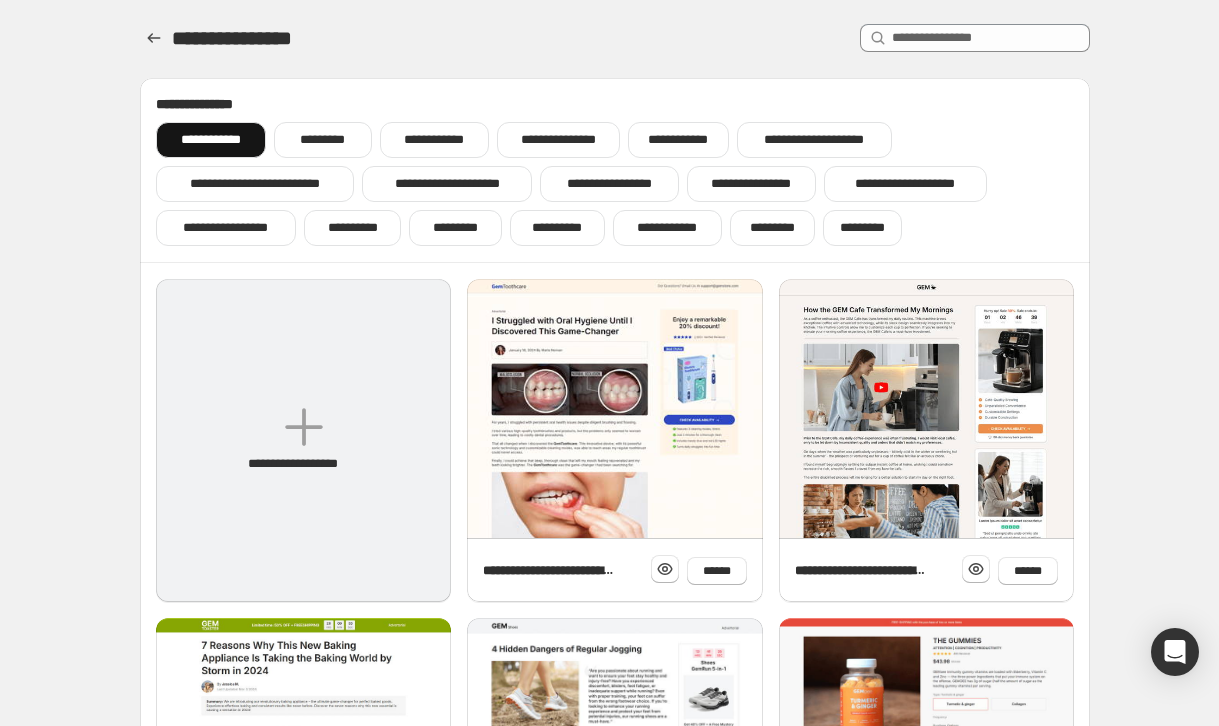 click on "**********" at bounding box center [303, 440] 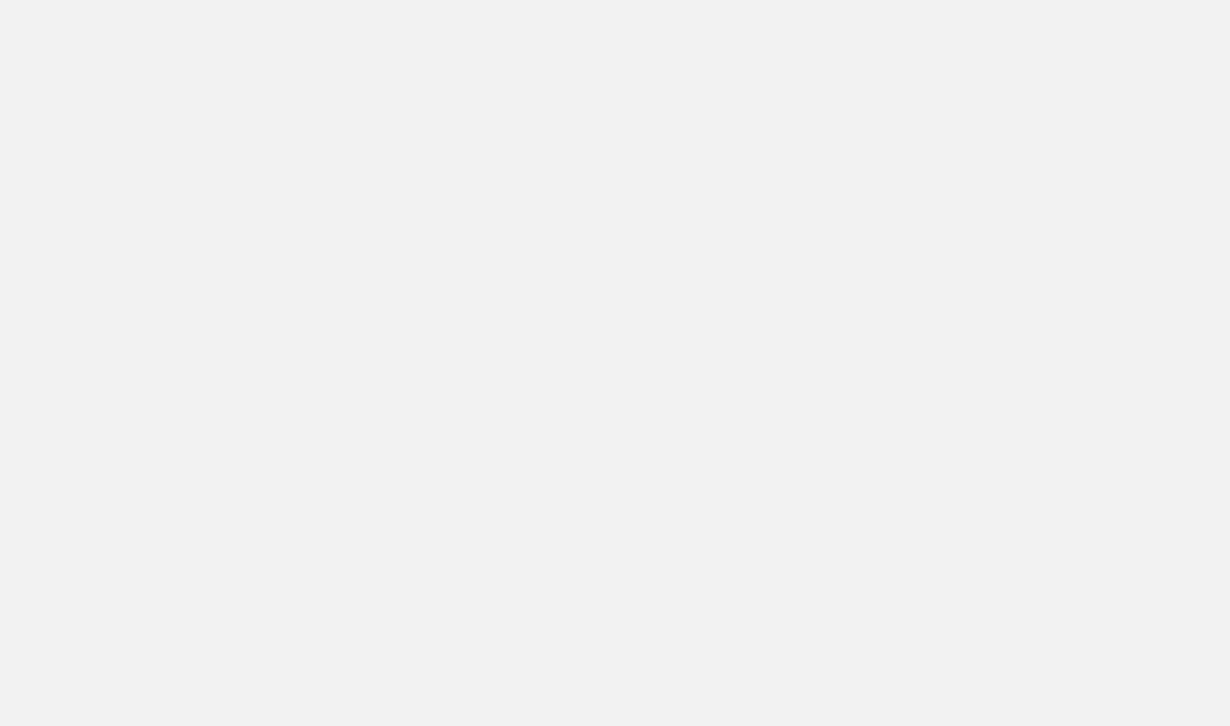 scroll, scrollTop: 0, scrollLeft: 0, axis: both 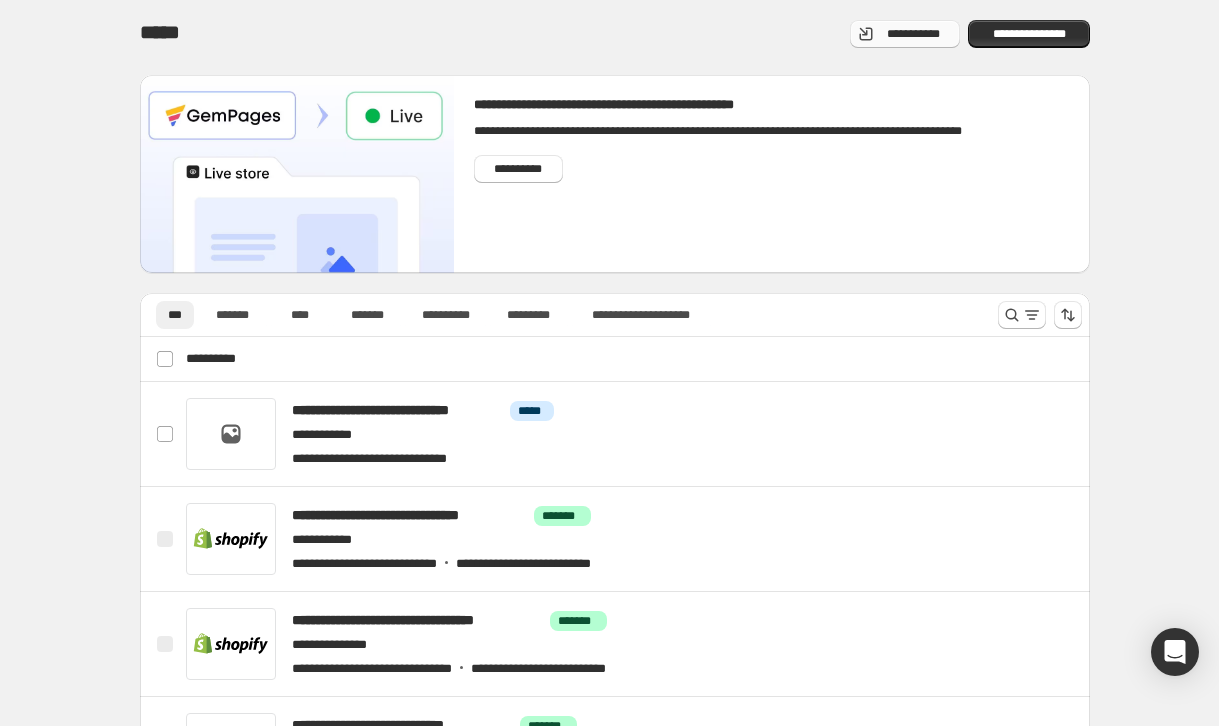 click on "**********" at bounding box center (913, 34) 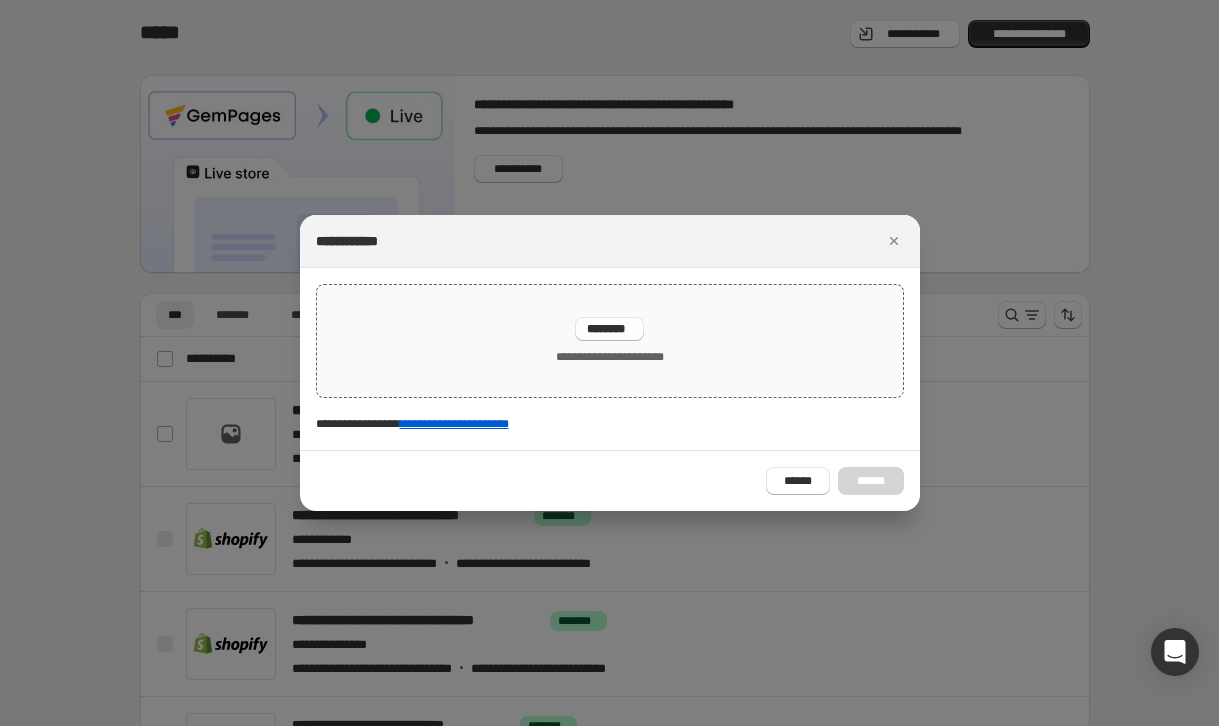 click on "********" at bounding box center (609, 329) 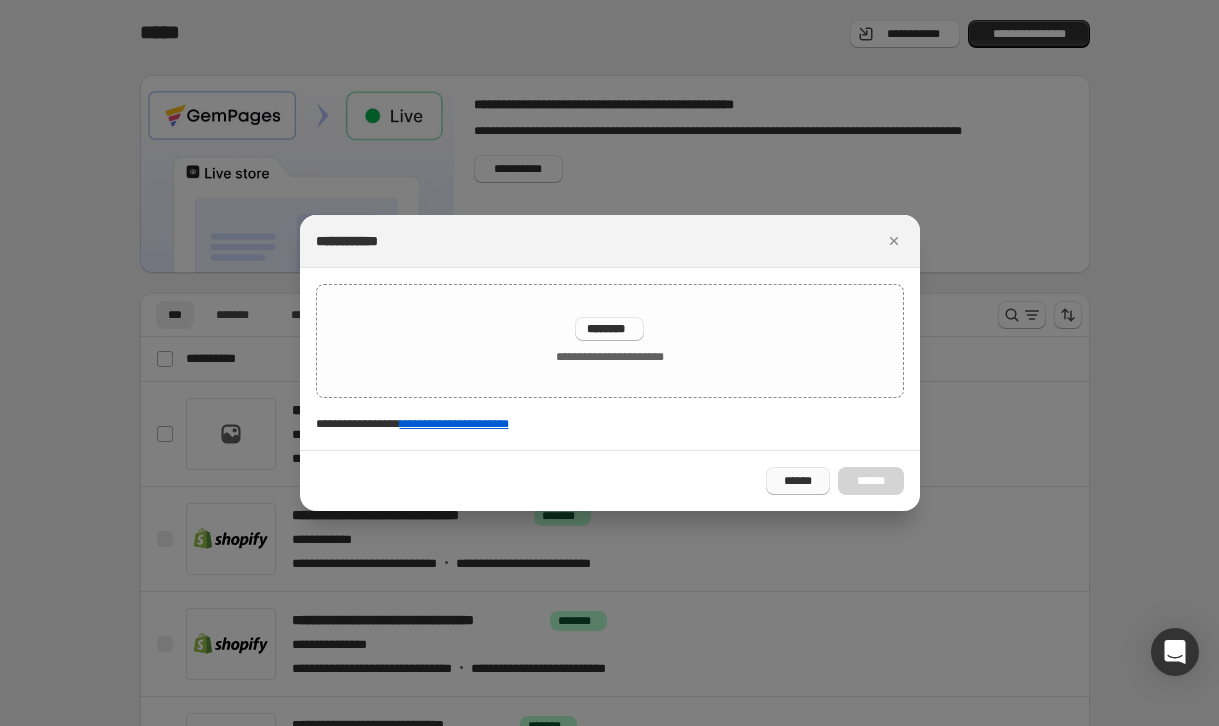click on "******" at bounding box center (798, 481) 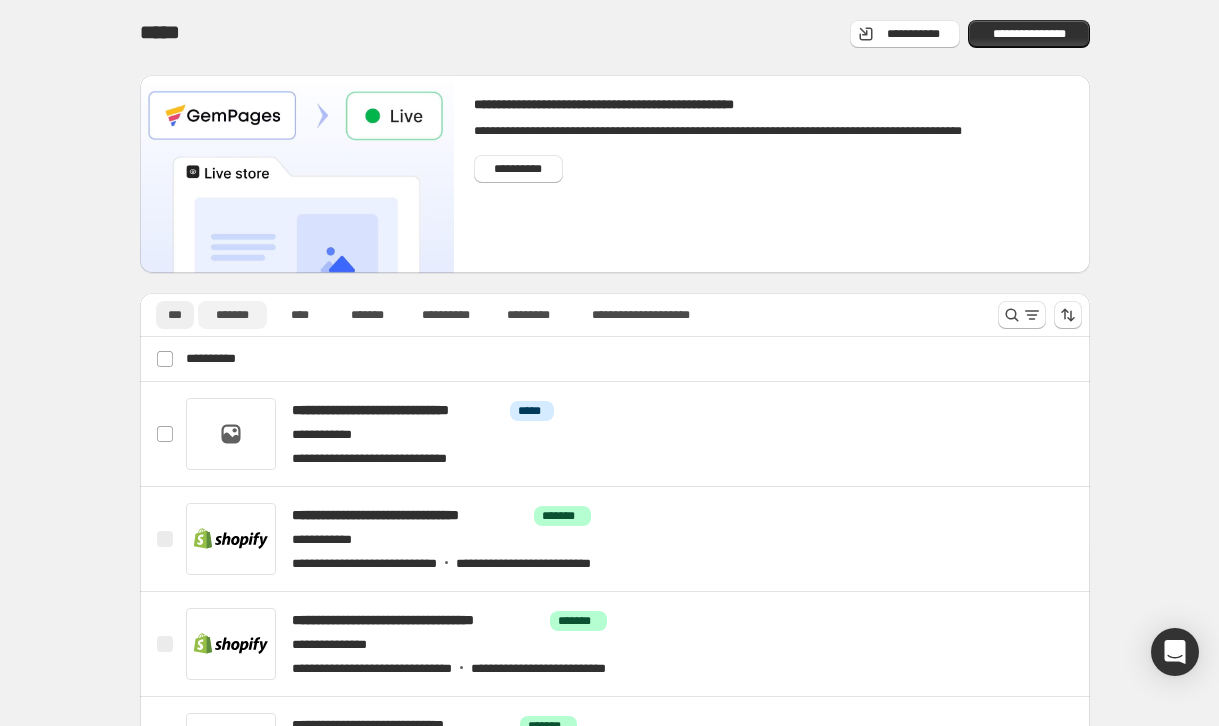 click on "*******" at bounding box center (232, 315) 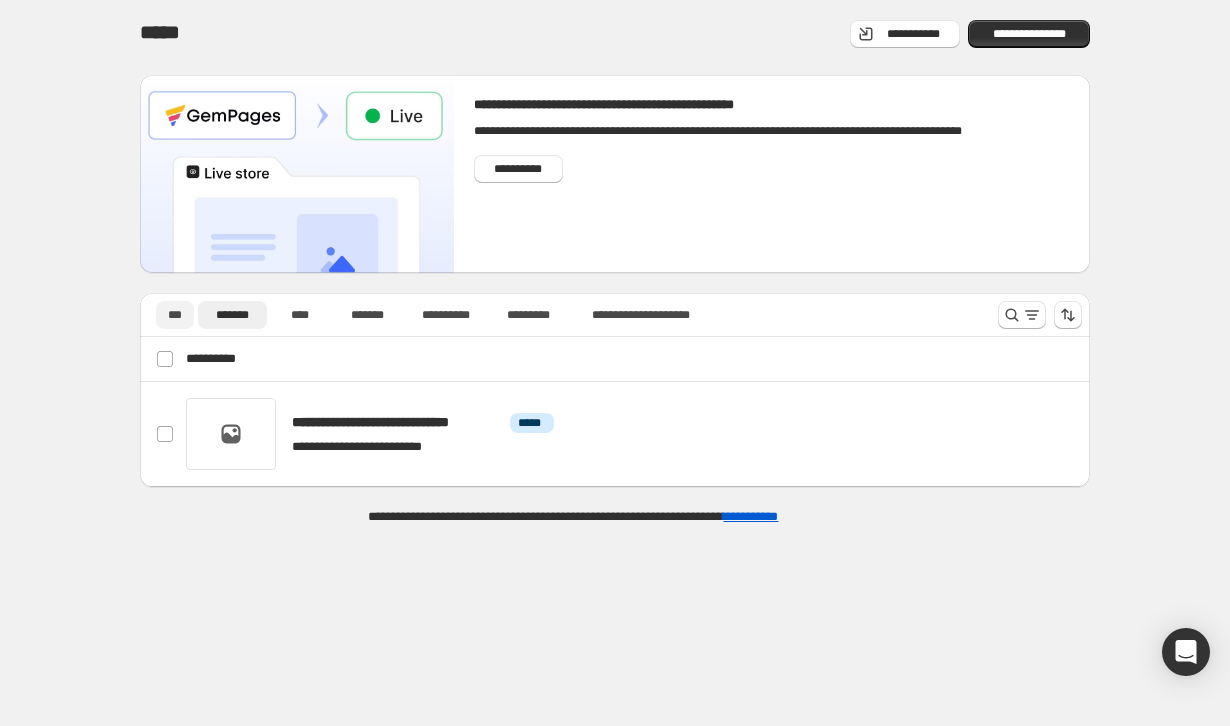 click on "***" at bounding box center (175, 315) 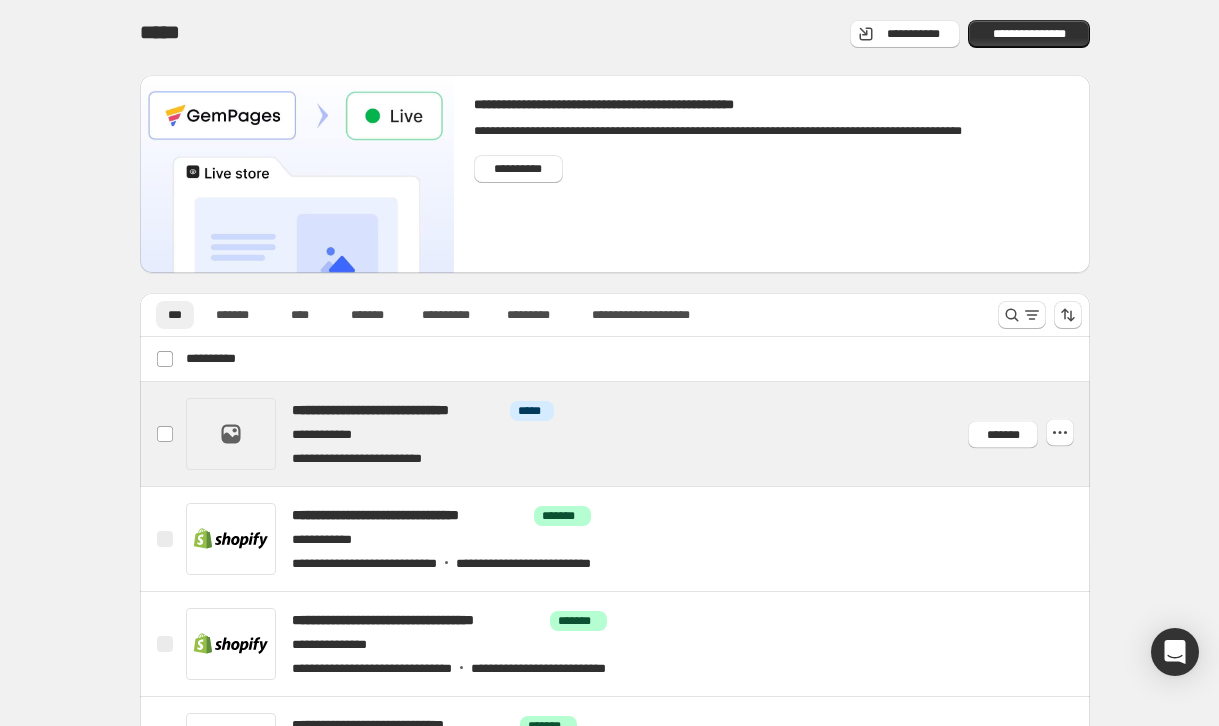 click at bounding box center (639, 434) 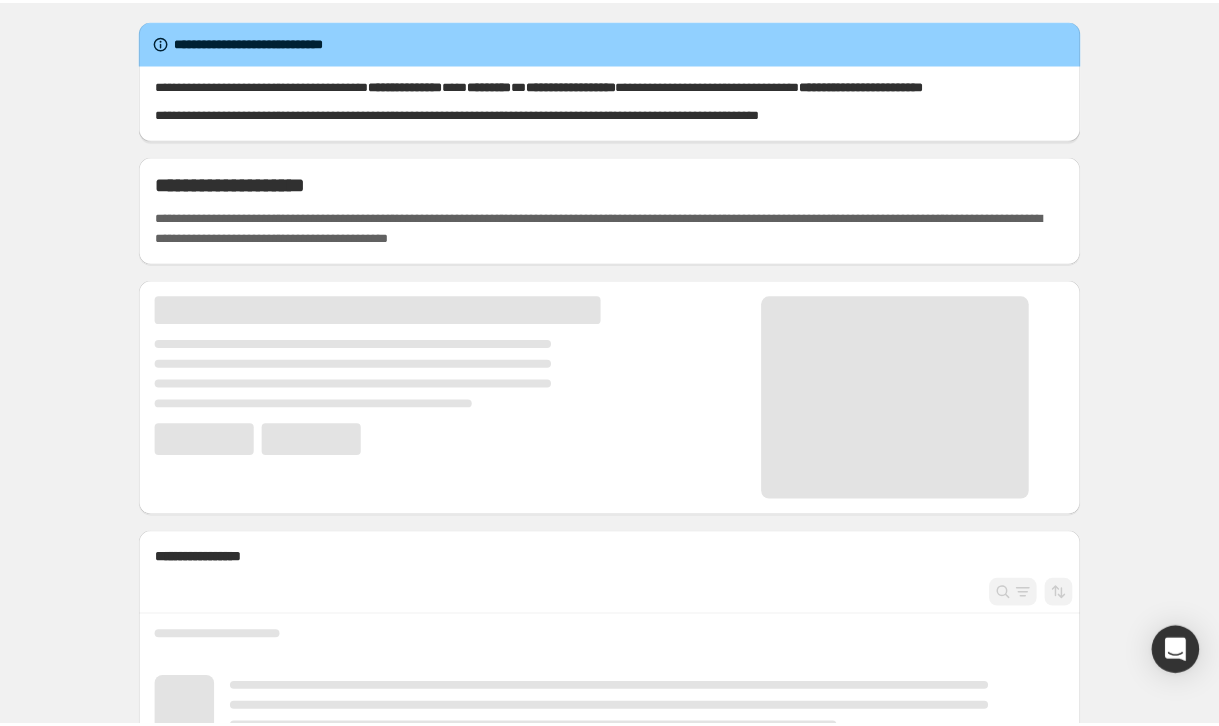 scroll, scrollTop: 0, scrollLeft: 0, axis: both 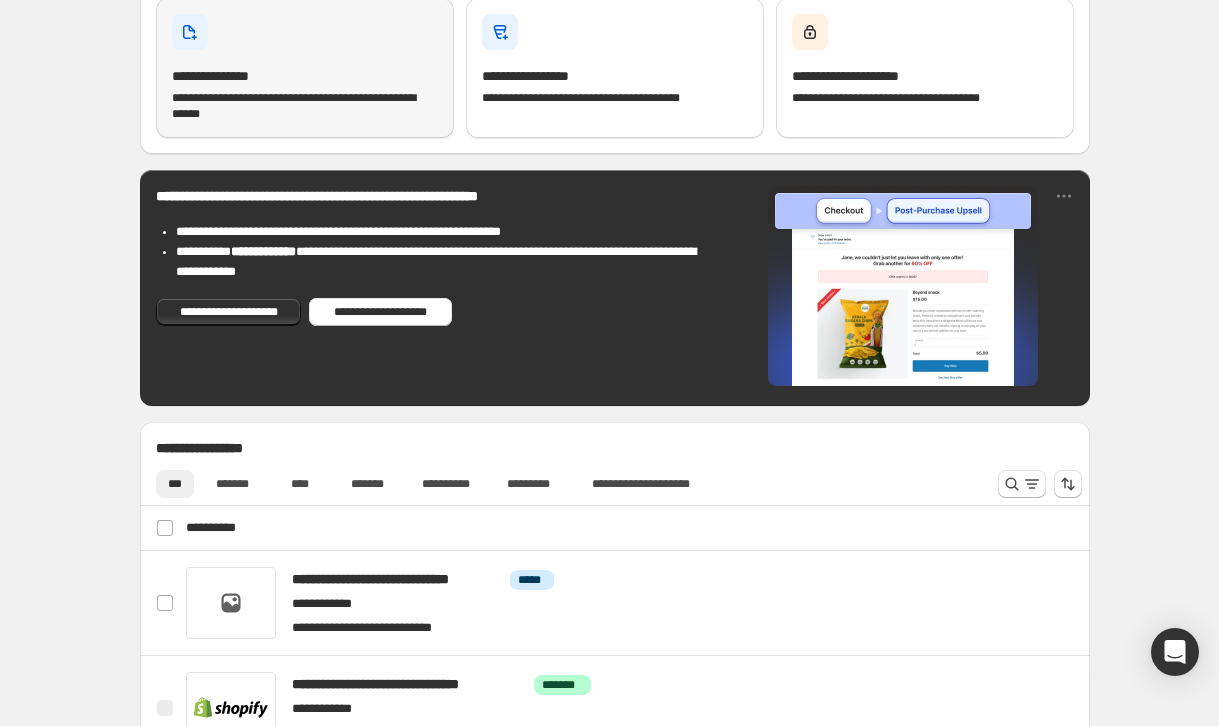 click on "**********" at bounding box center [305, 68] 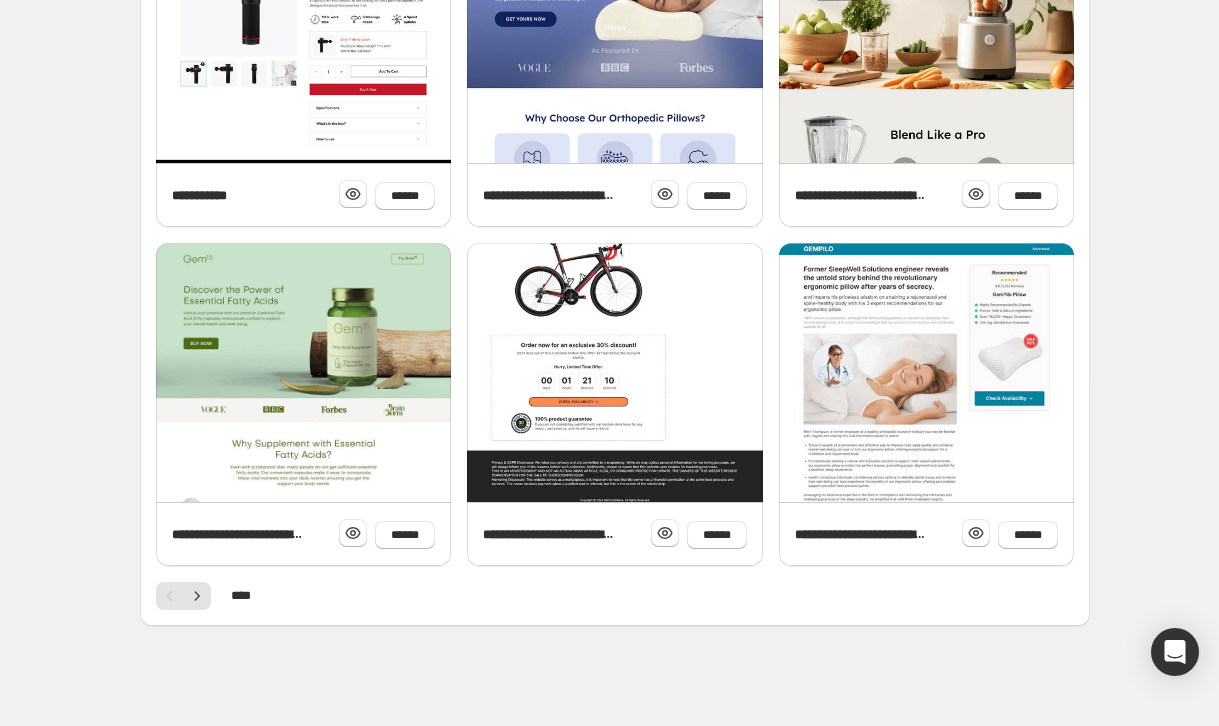 scroll, scrollTop: 714, scrollLeft: 0, axis: vertical 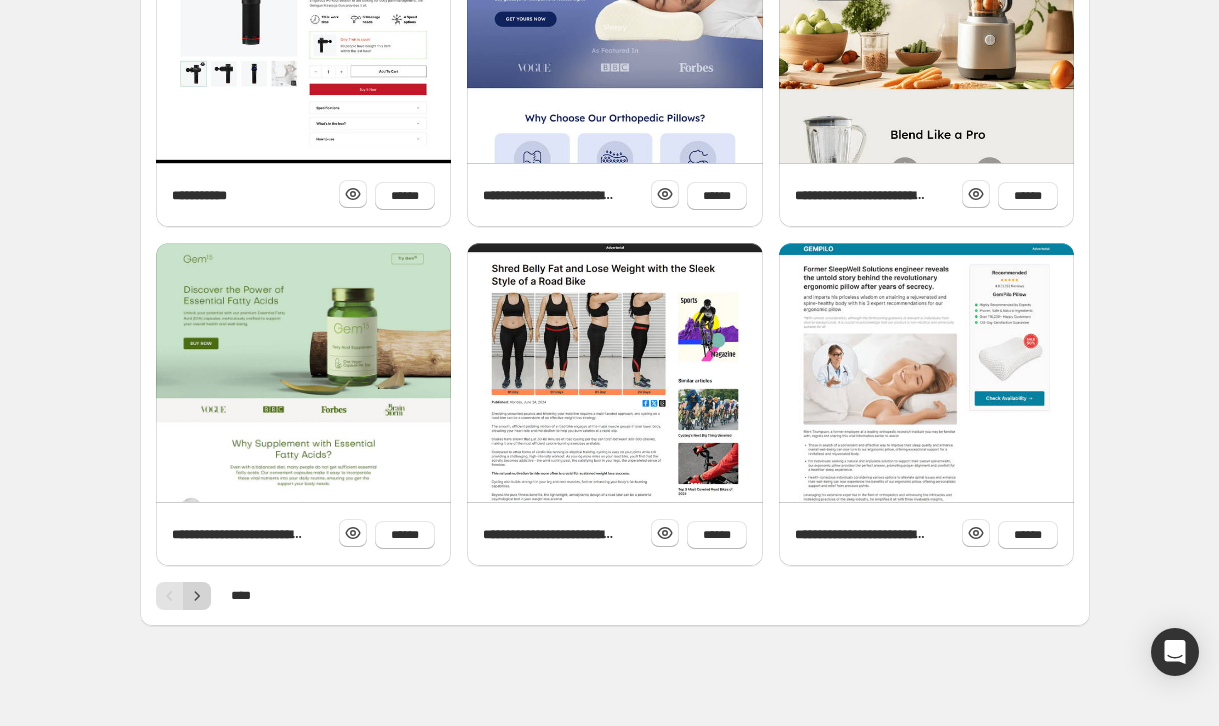click 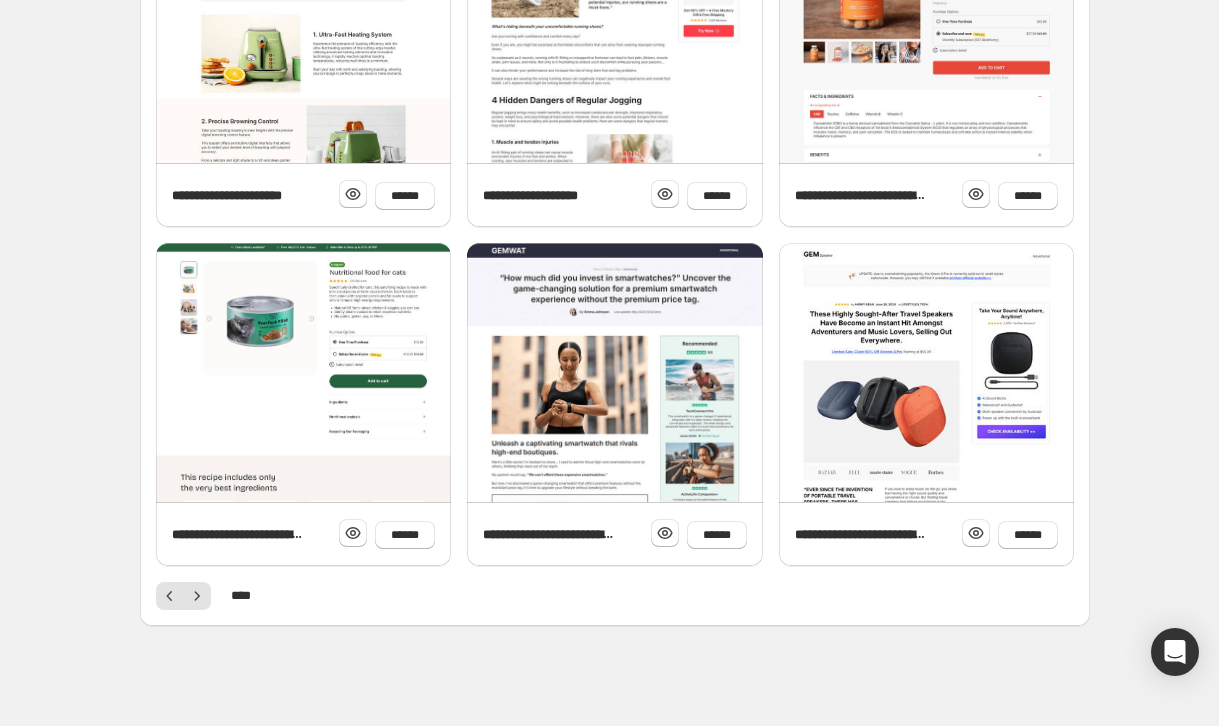 scroll, scrollTop: 714, scrollLeft: 0, axis: vertical 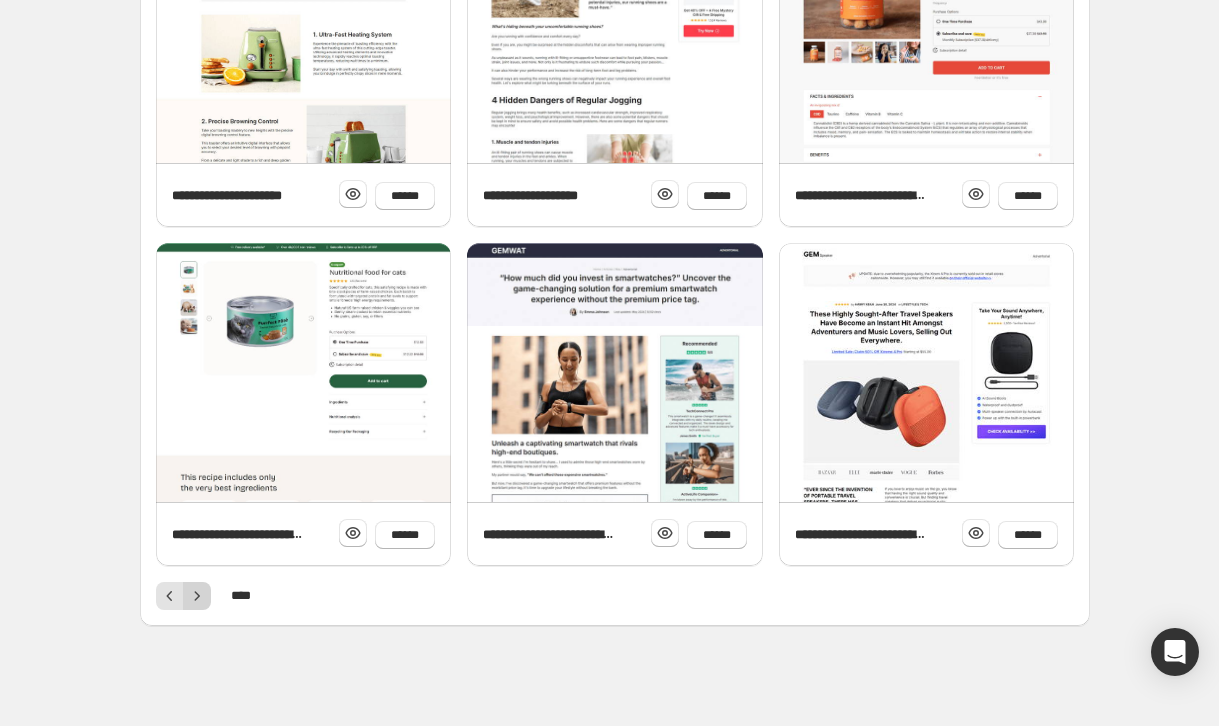 click 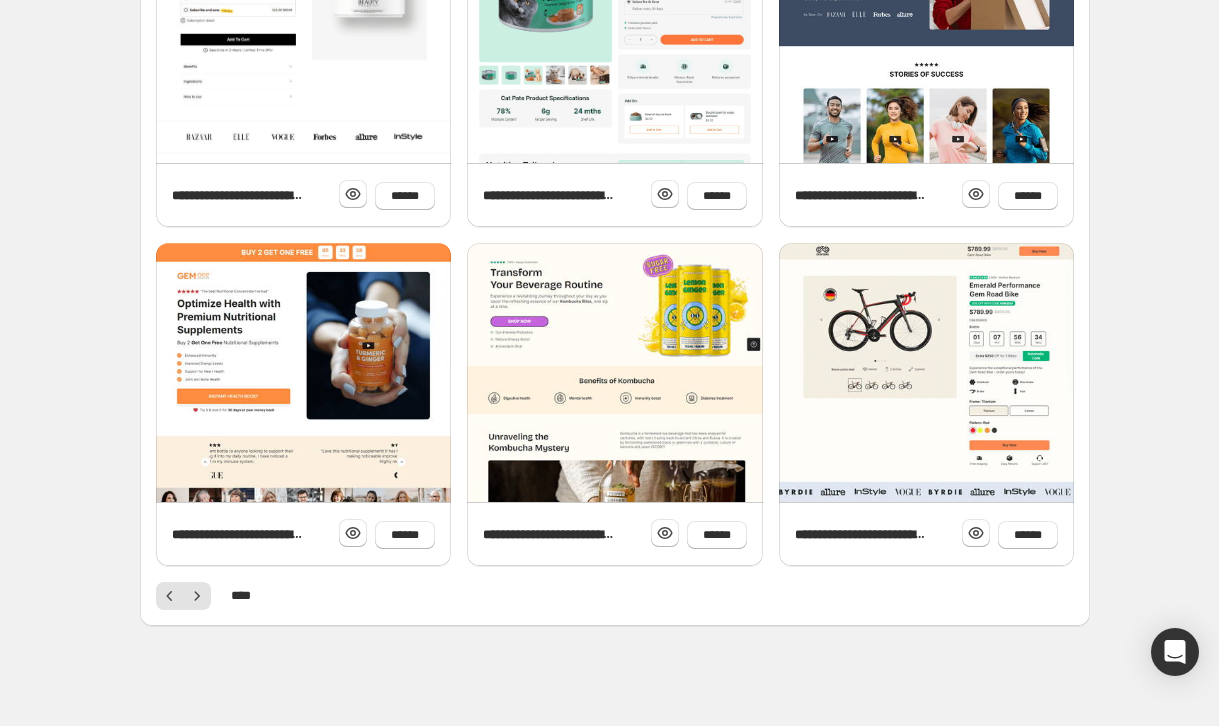 scroll, scrollTop: 714, scrollLeft: 0, axis: vertical 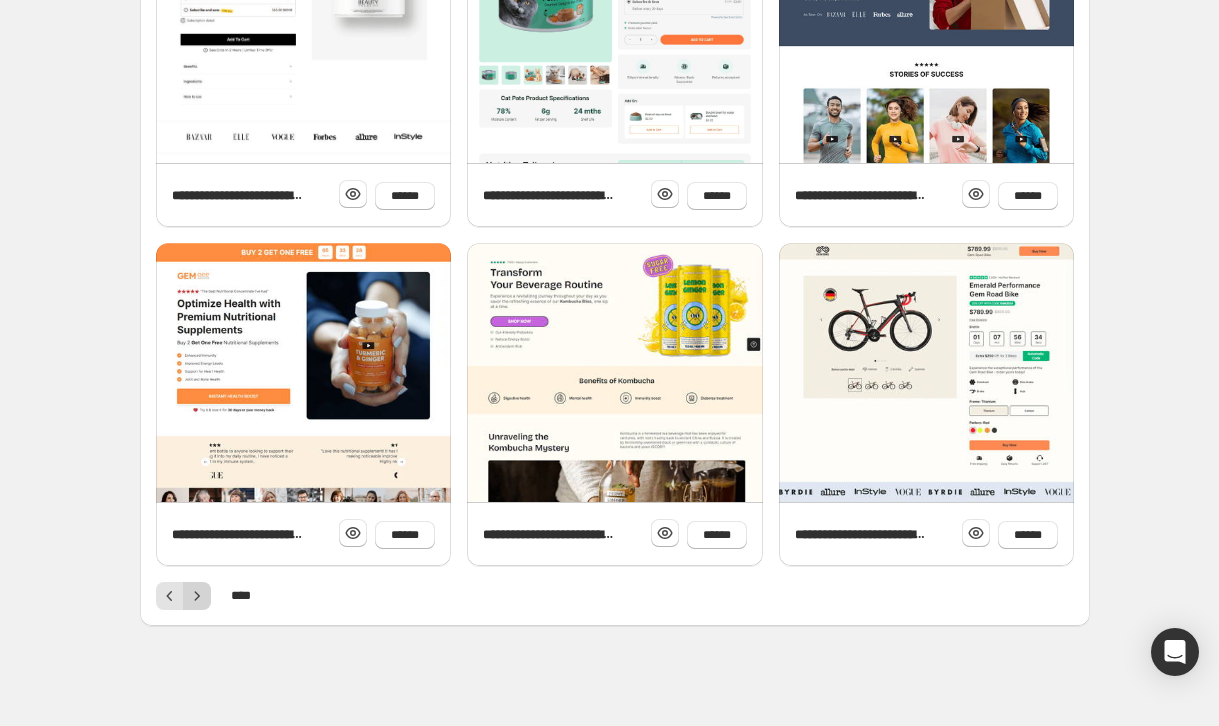 click 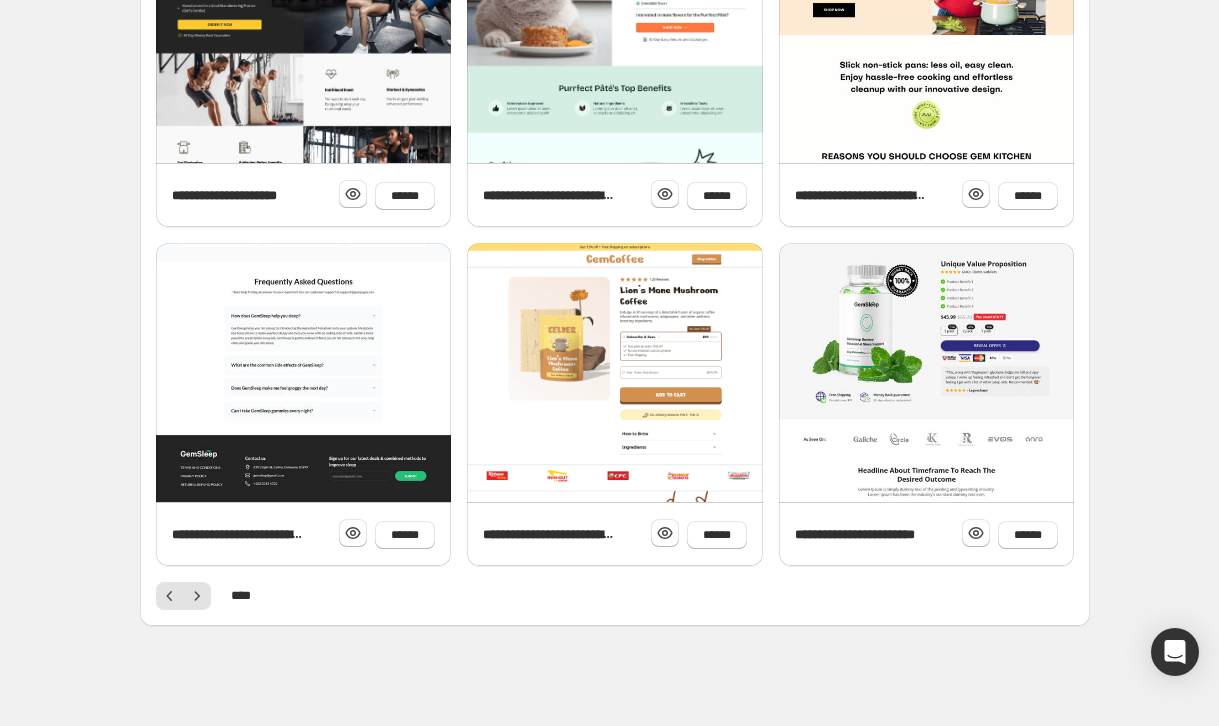 scroll, scrollTop: 714, scrollLeft: 0, axis: vertical 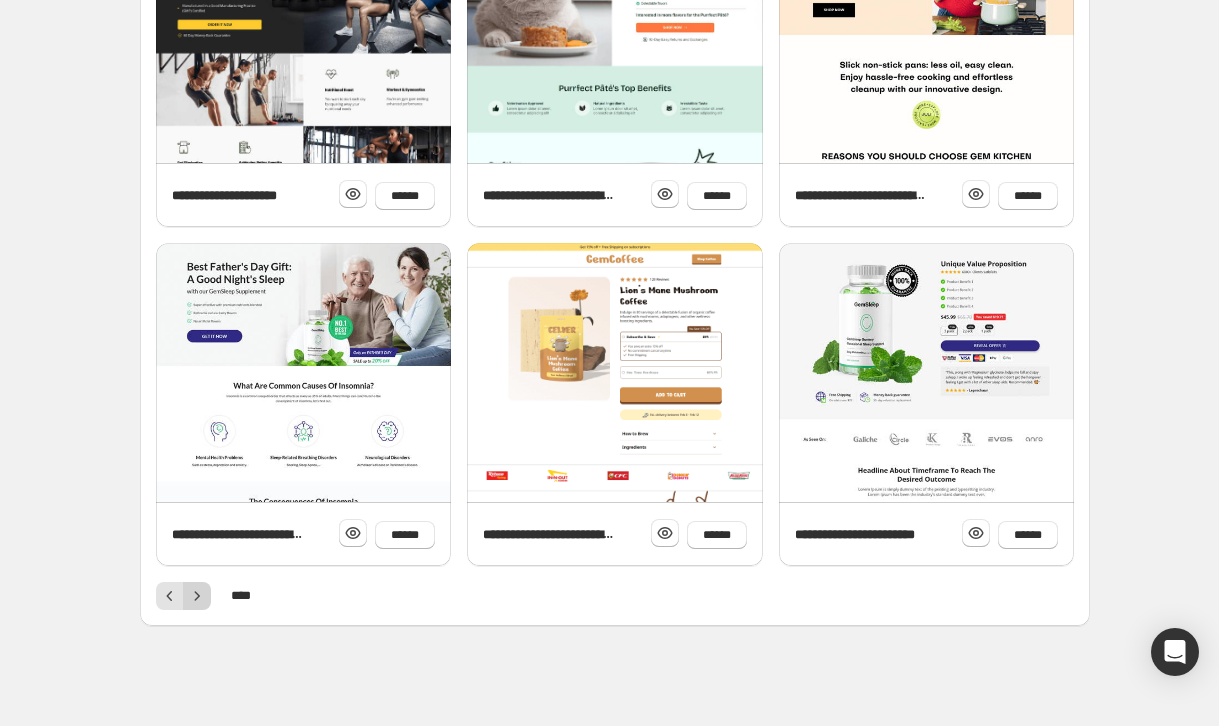 click 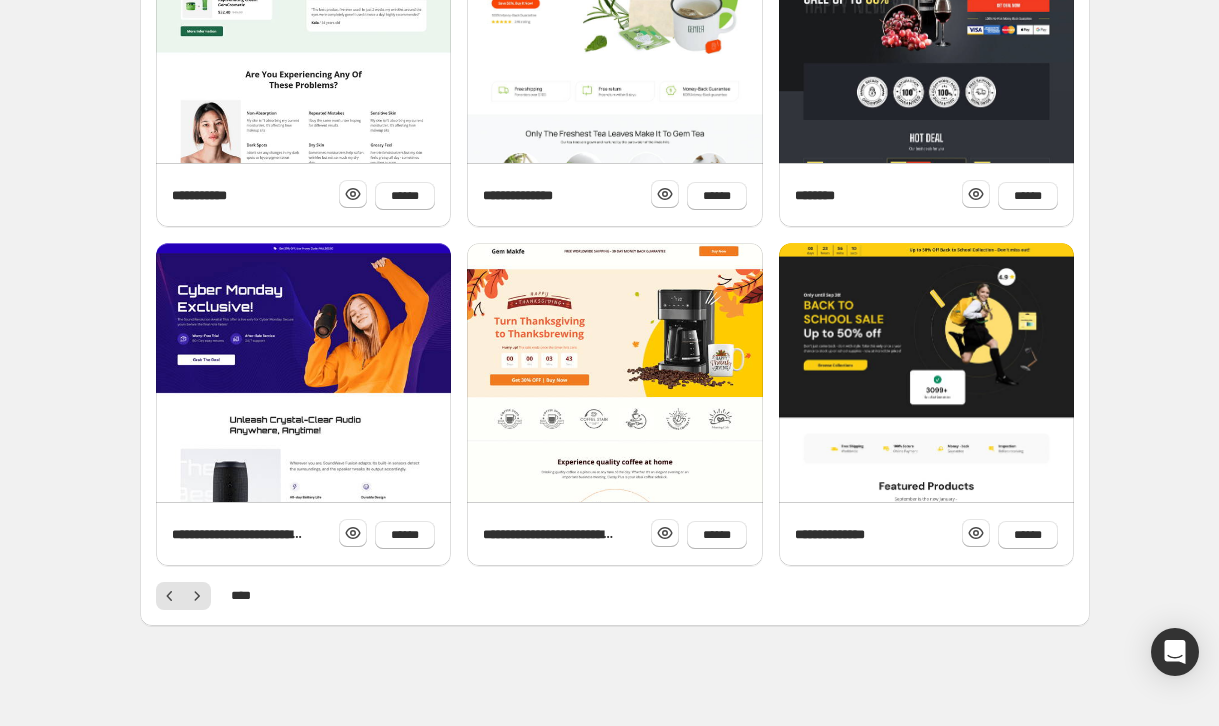 scroll, scrollTop: 714, scrollLeft: 0, axis: vertical 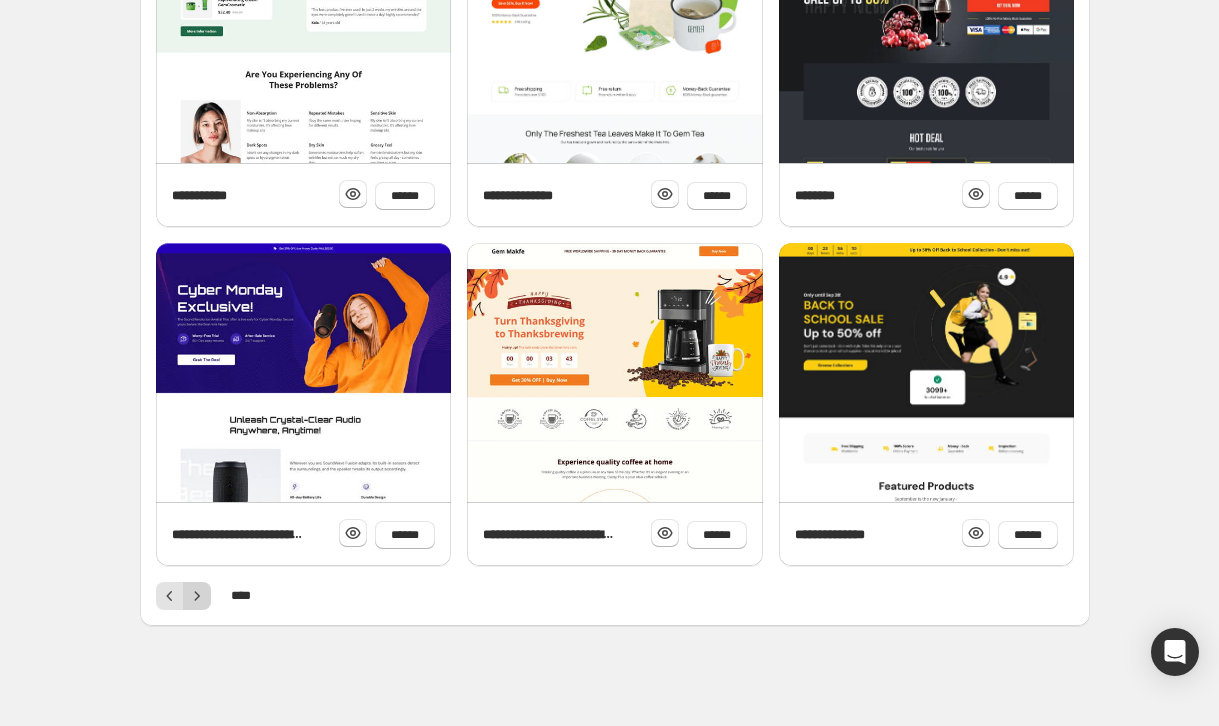 click 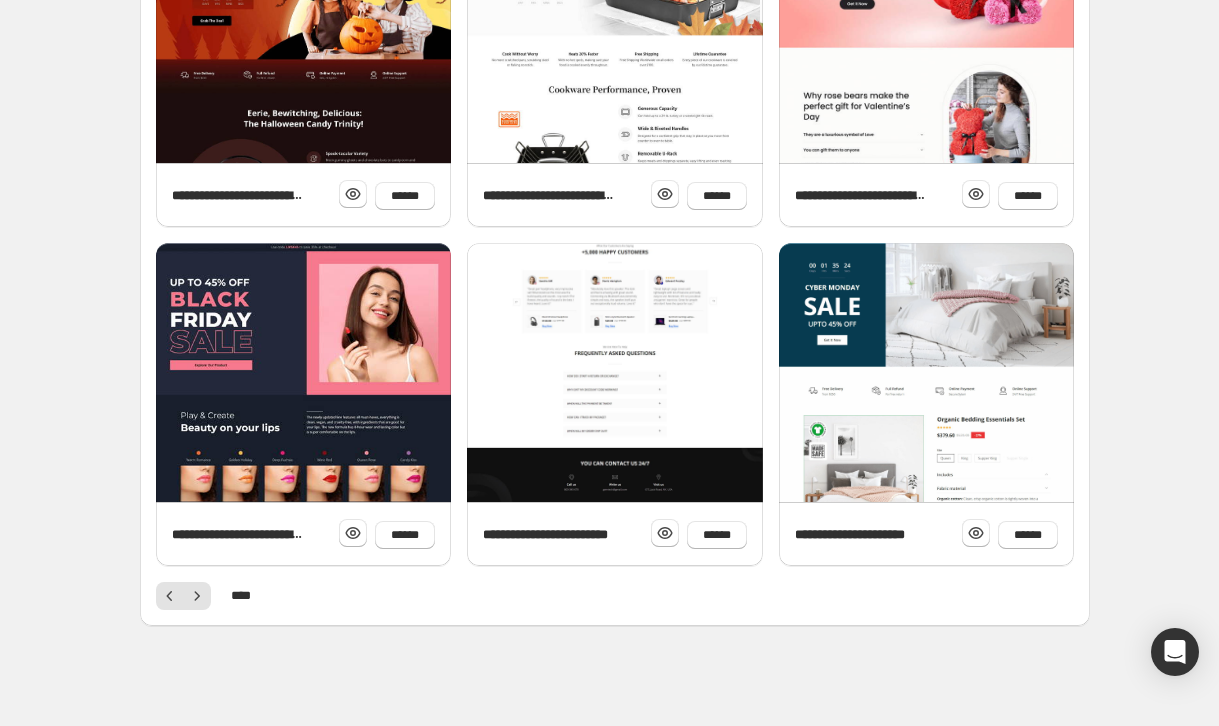 scroll, scrollTop: 714, scrollLeft: 0, axis: vertical 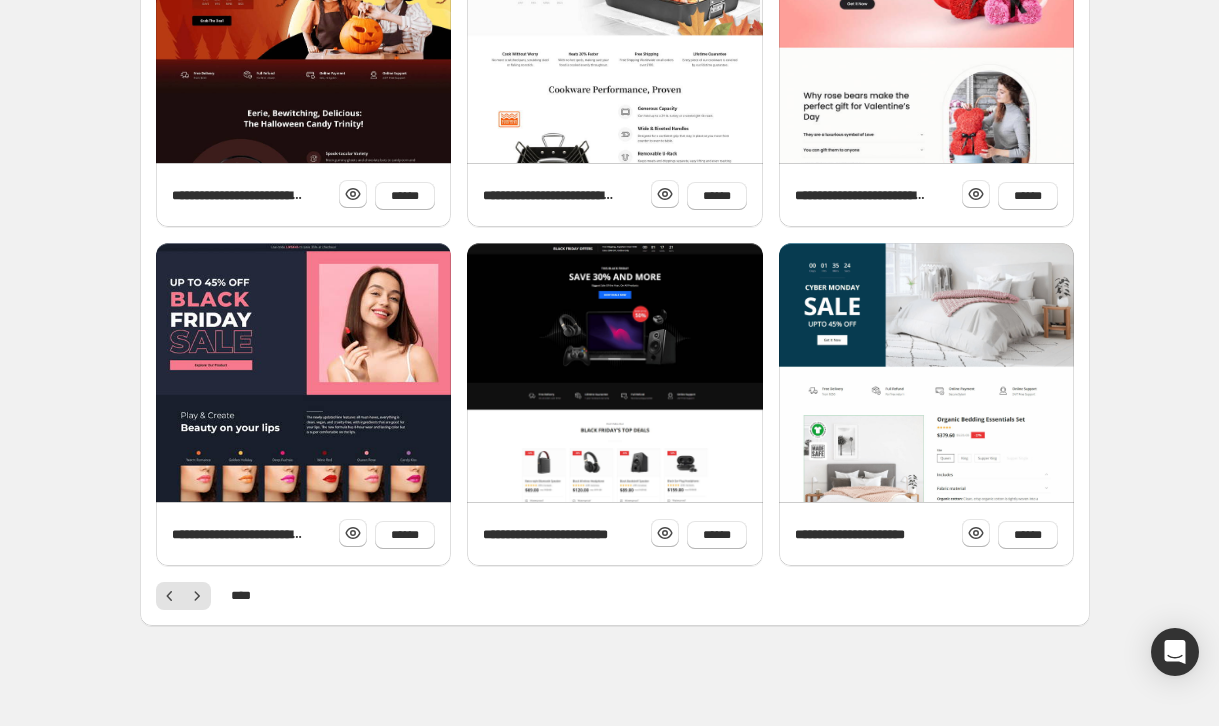 click on "****" at bounding box center (615, 596) 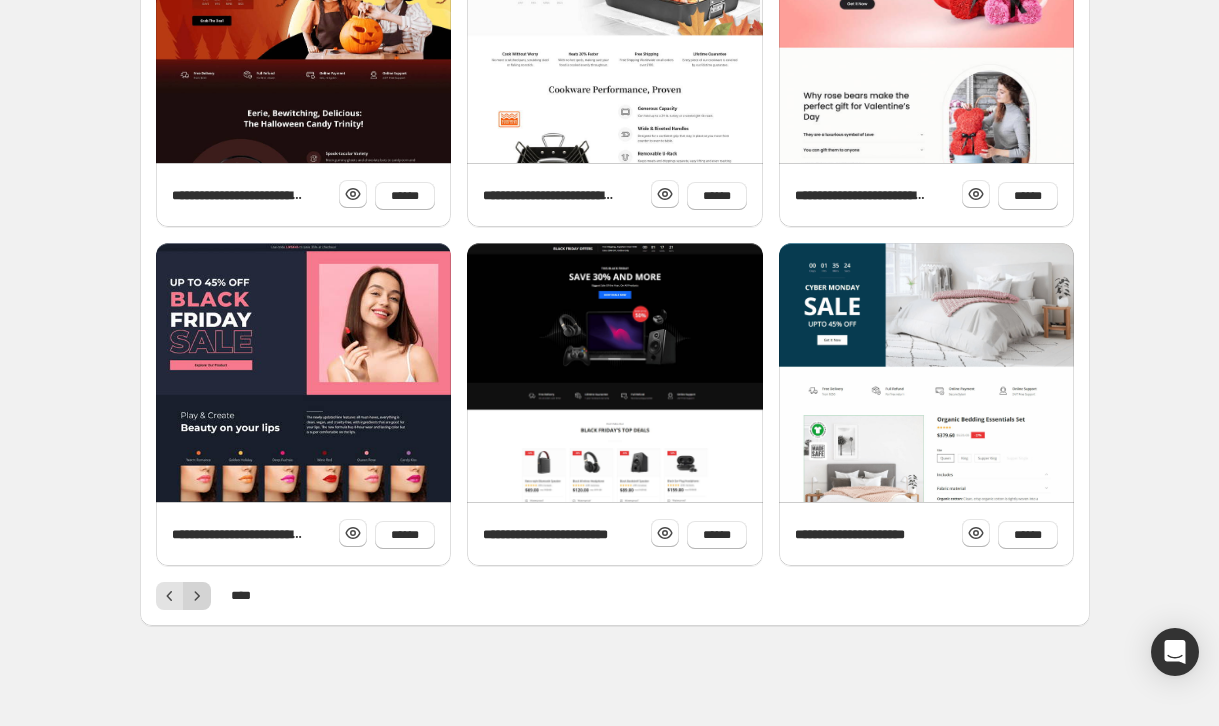 click 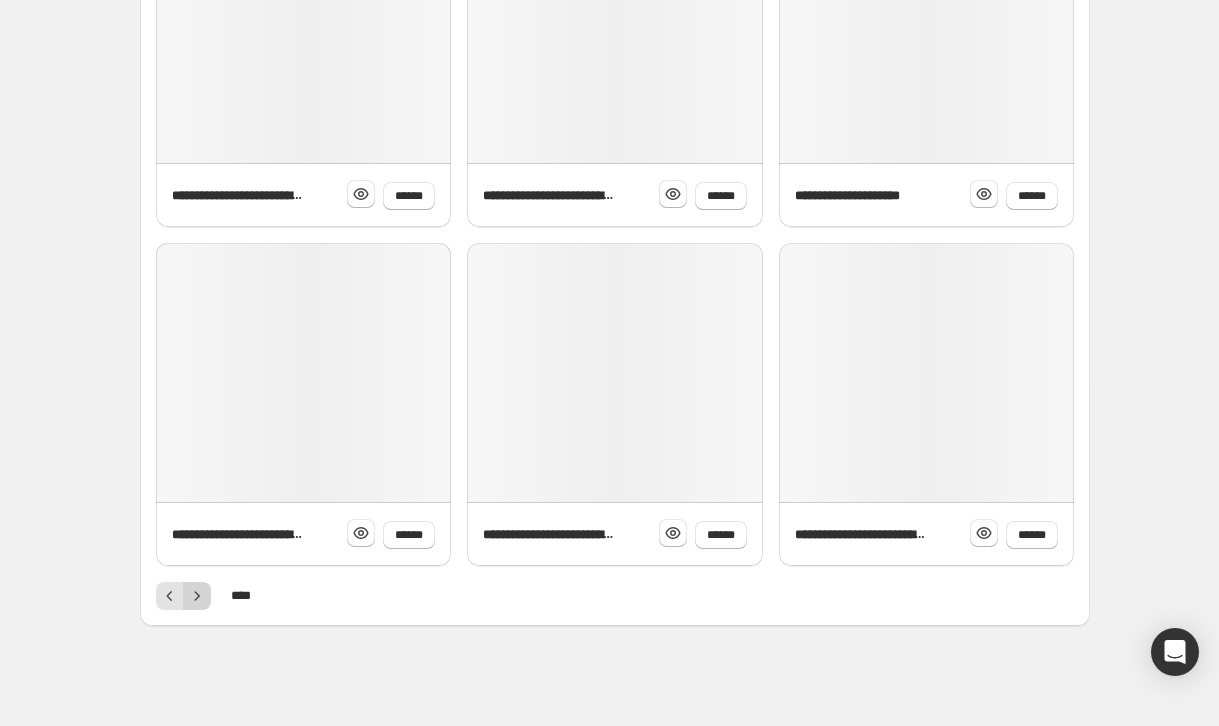 scroll, scrollTop: 0, scrollLeft: 0, axis: both 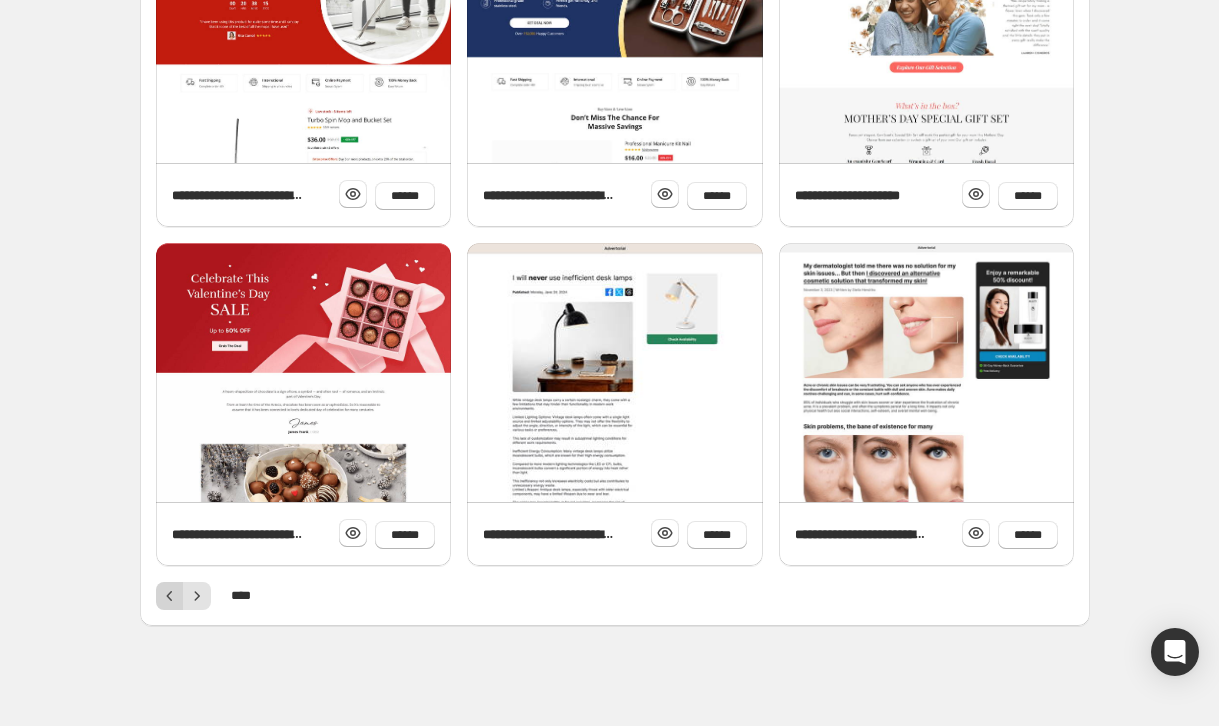 click at bounding box center [170, 596] 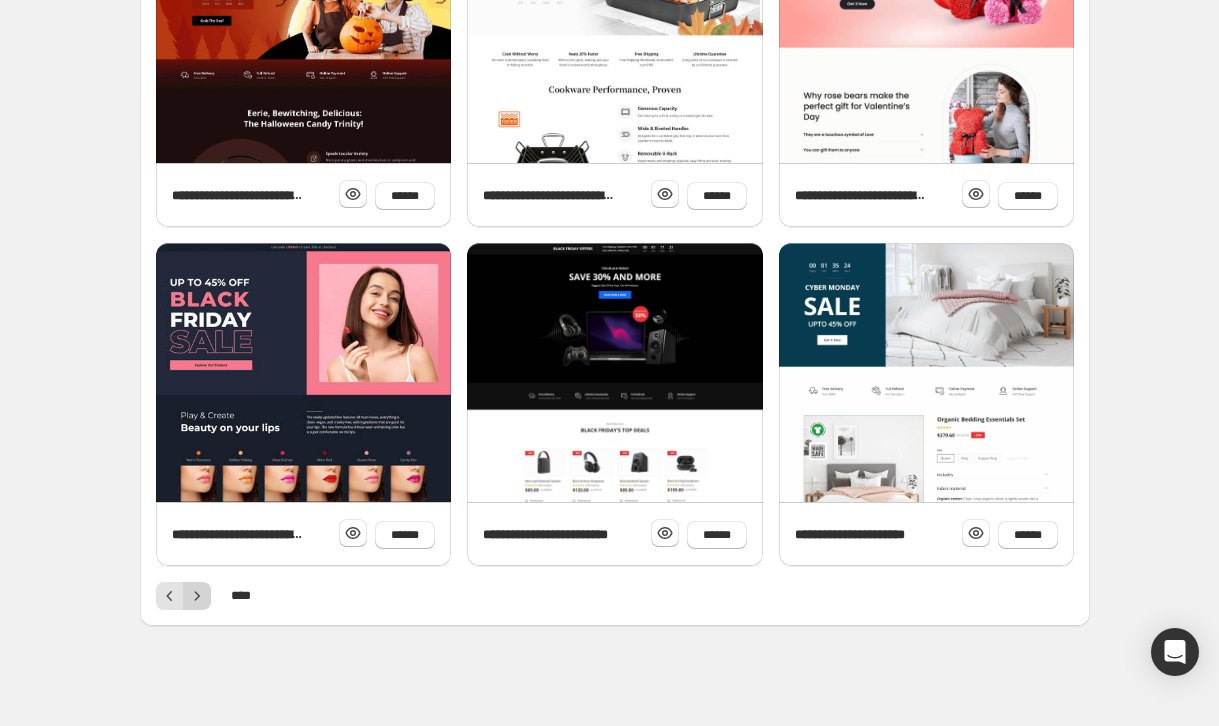 scroll, scrollTop: 714, scrollLeft: 0, axis: vertical 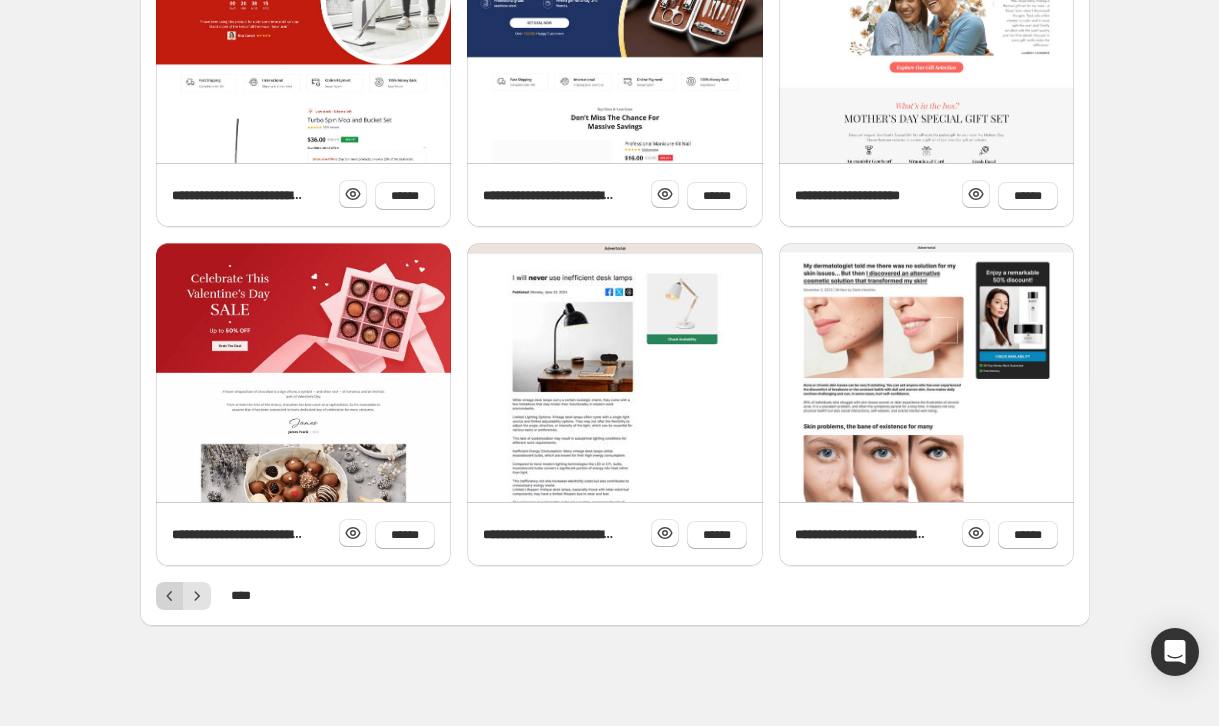click 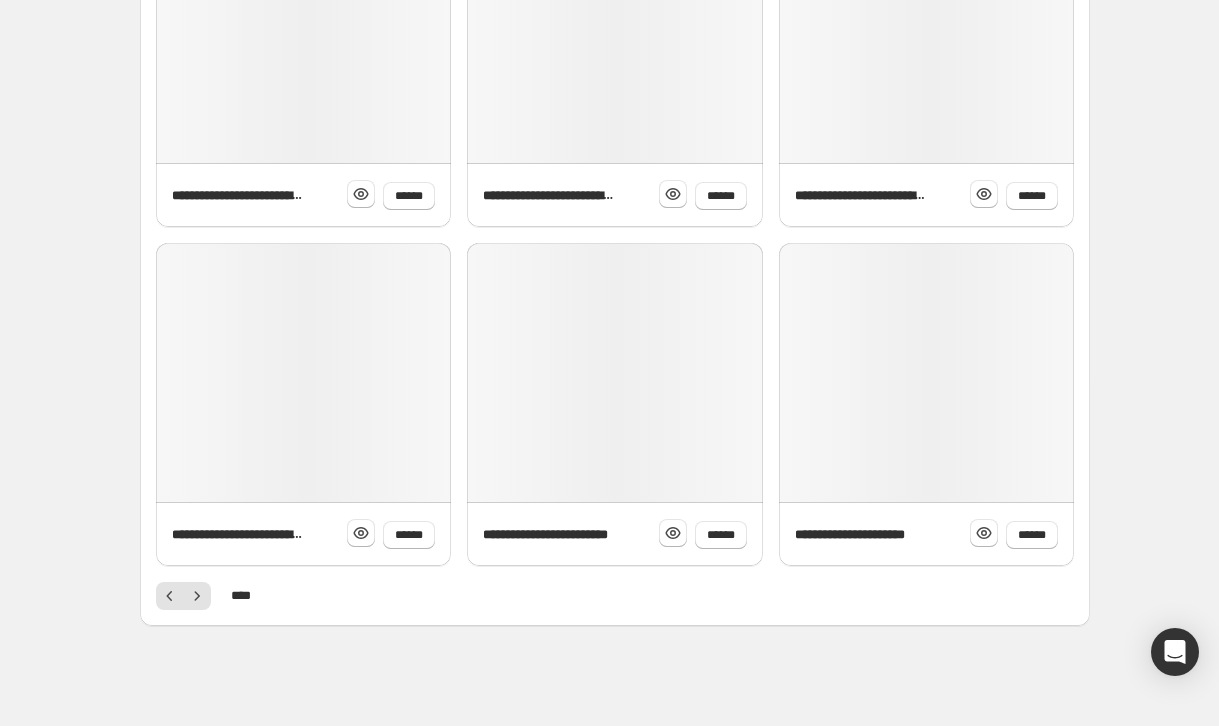 scroll, scrollTop: 0, scrollLeft: 0, axis: both 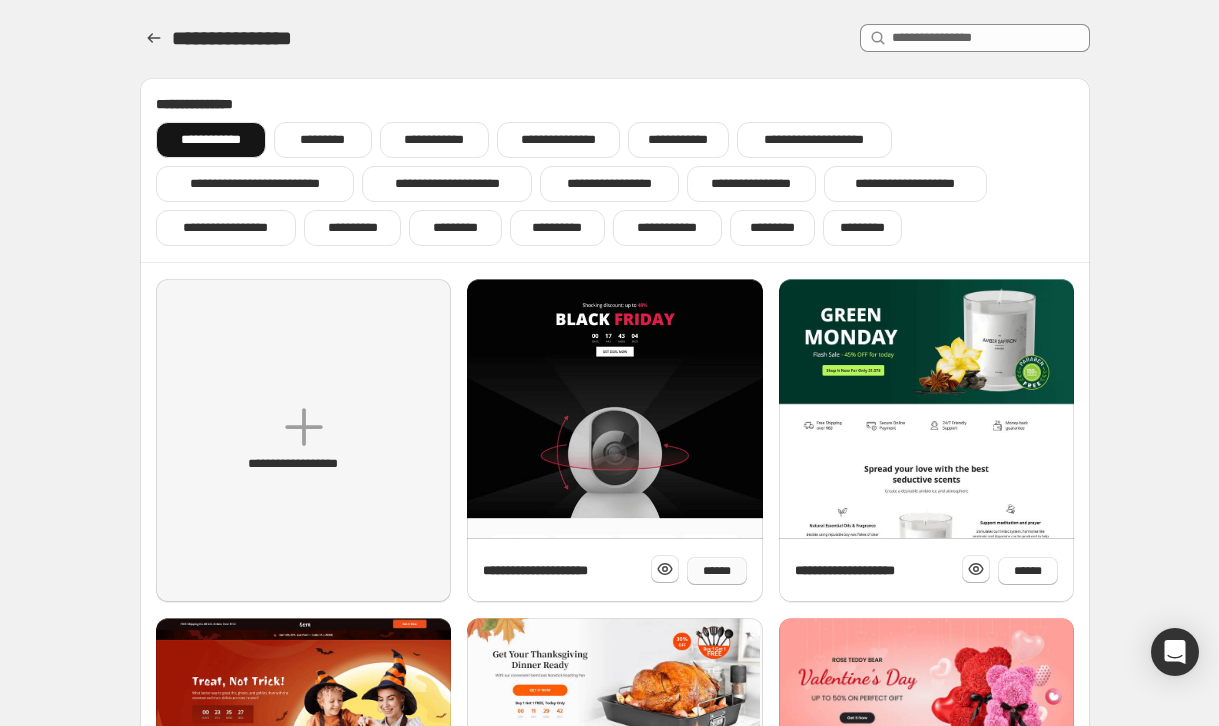 click on "******" at bounding box center [717, 571] 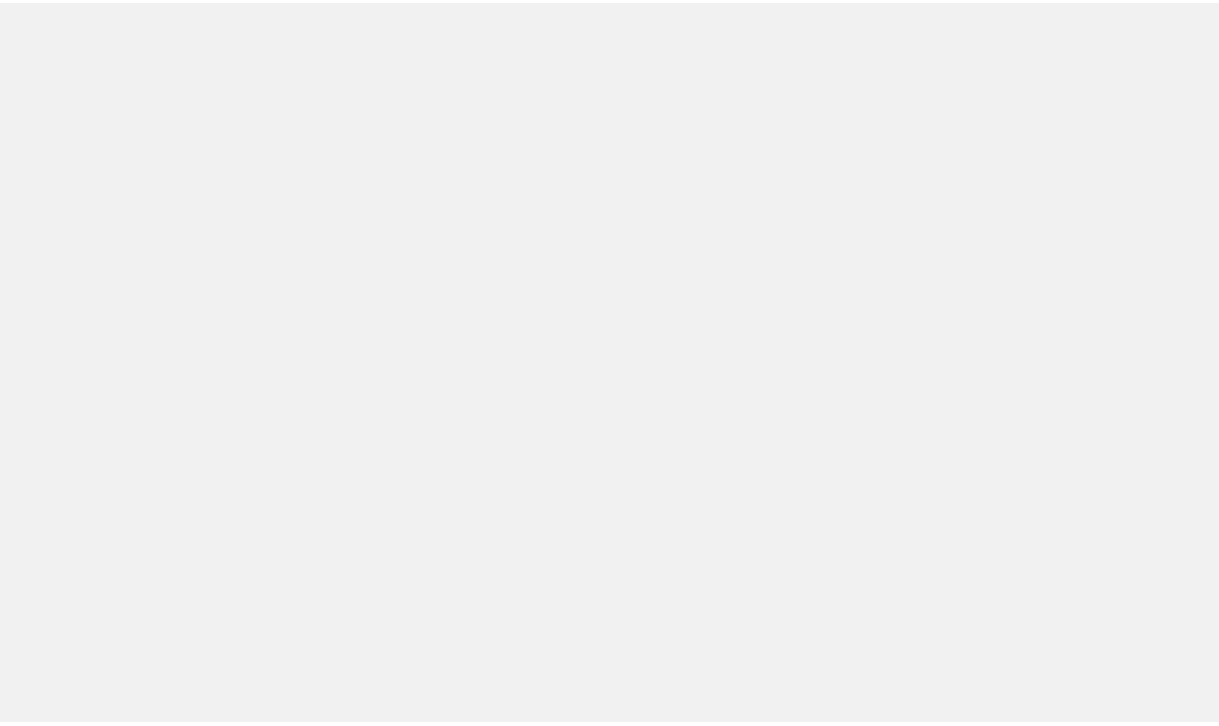 scroll, scrollTop: 0, scrollLeft: 0, axis: both 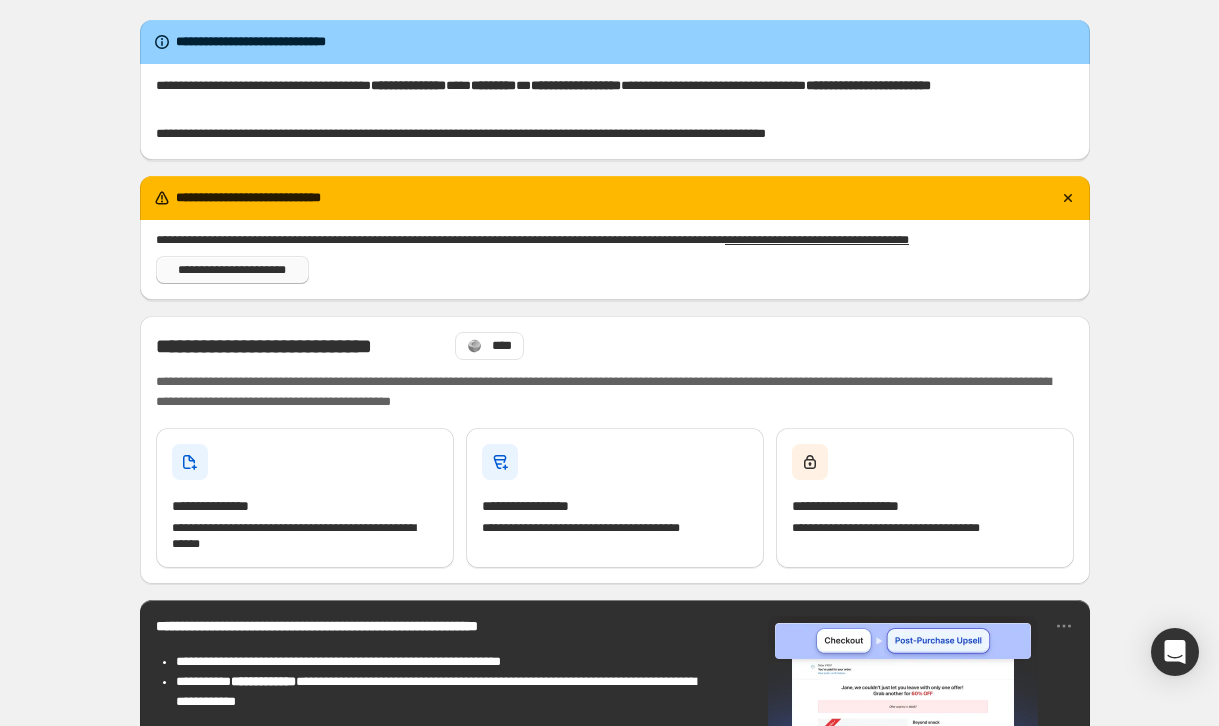 click on "**********" at bounding box center [232, 270] 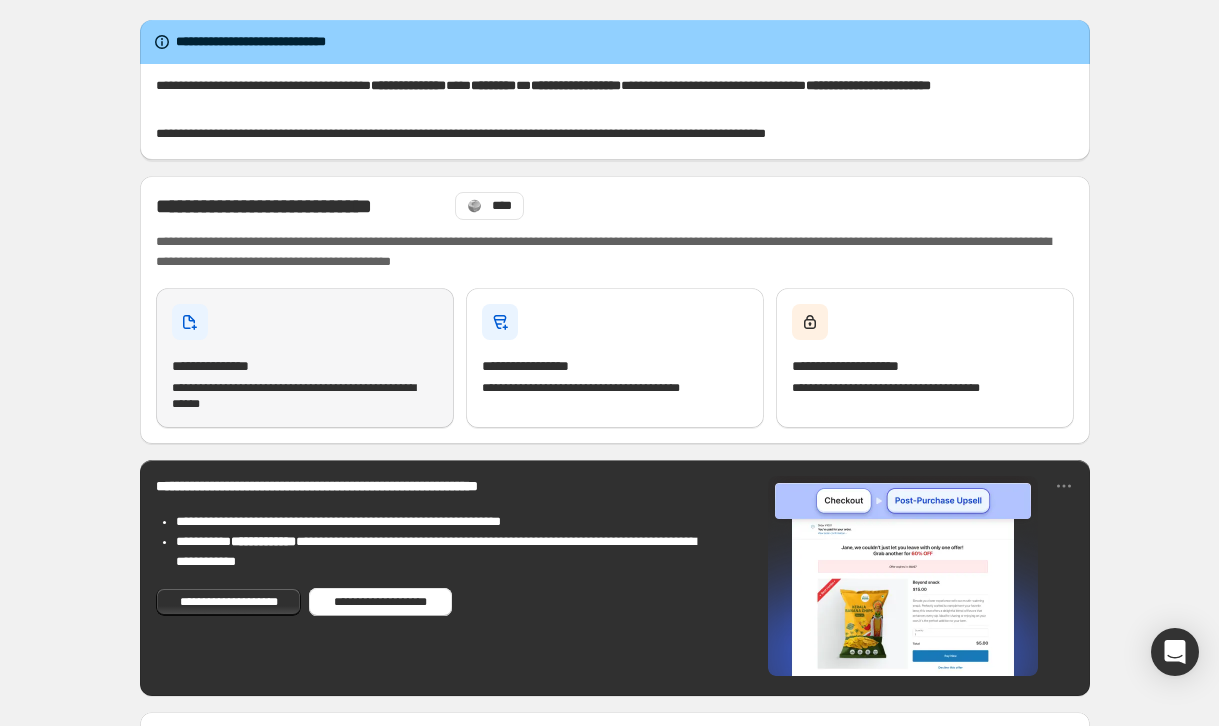 scroll, scrollTop: 0, scrollLeft: 0, axis: both 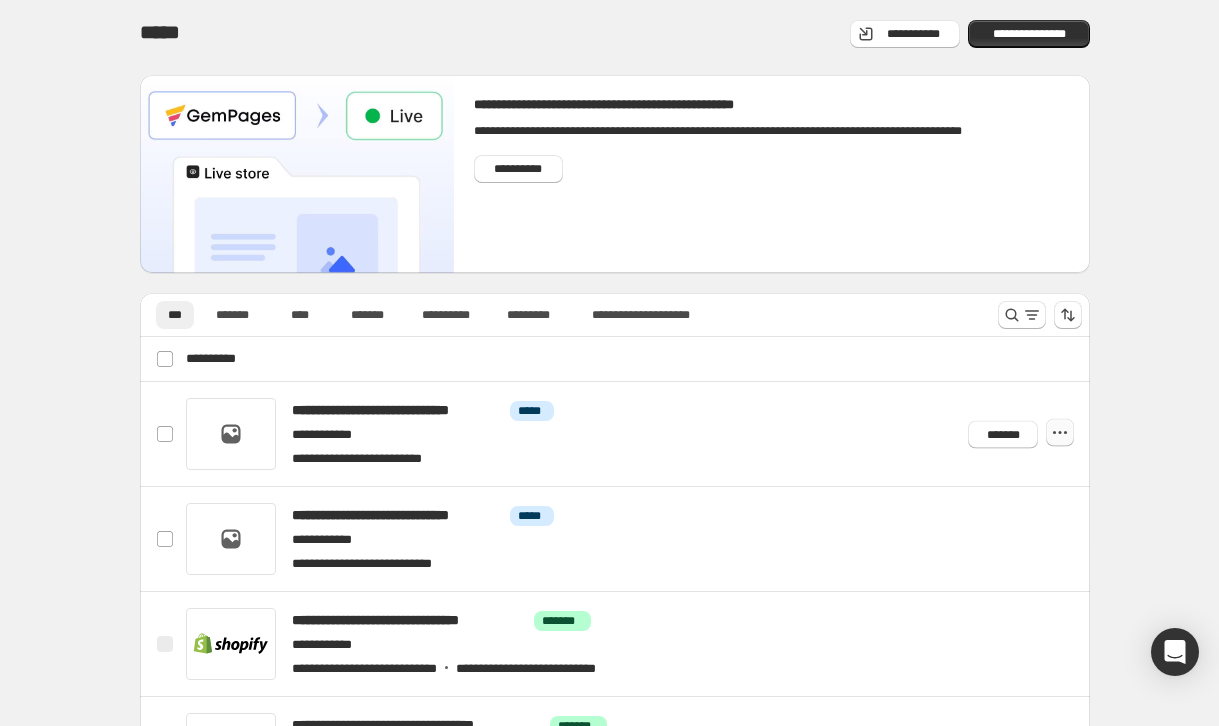 click 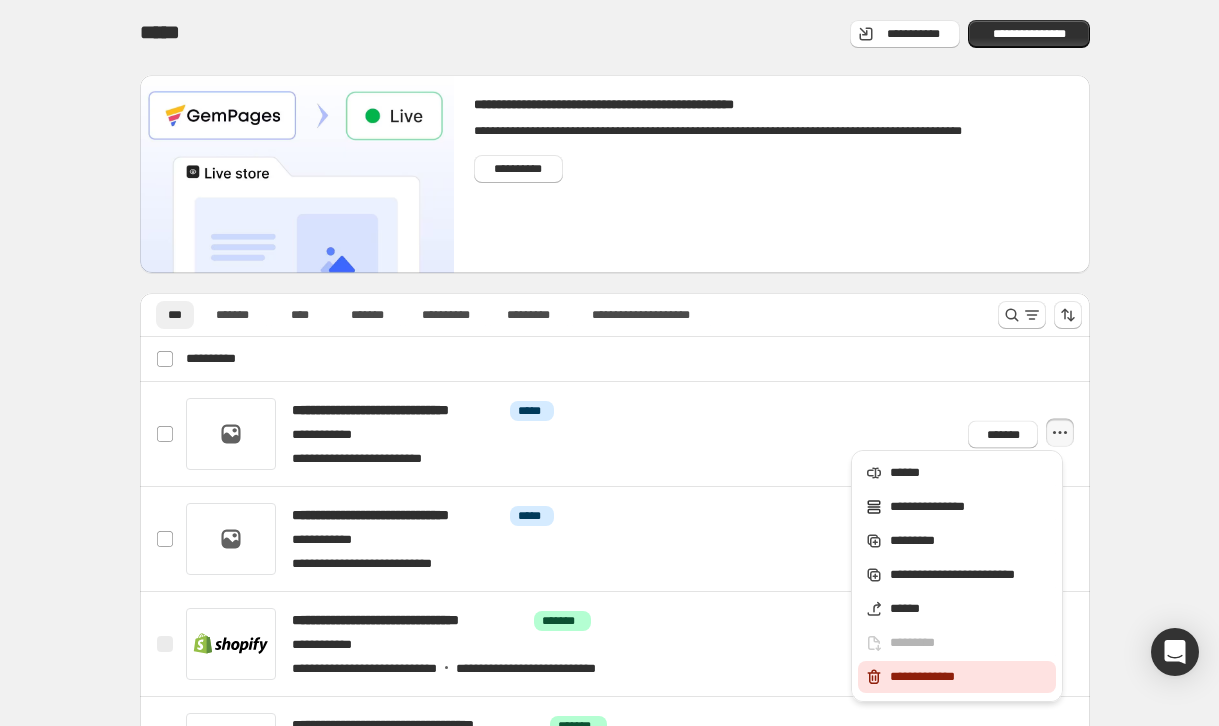 click on "**********" at bounding box center [970, 677] 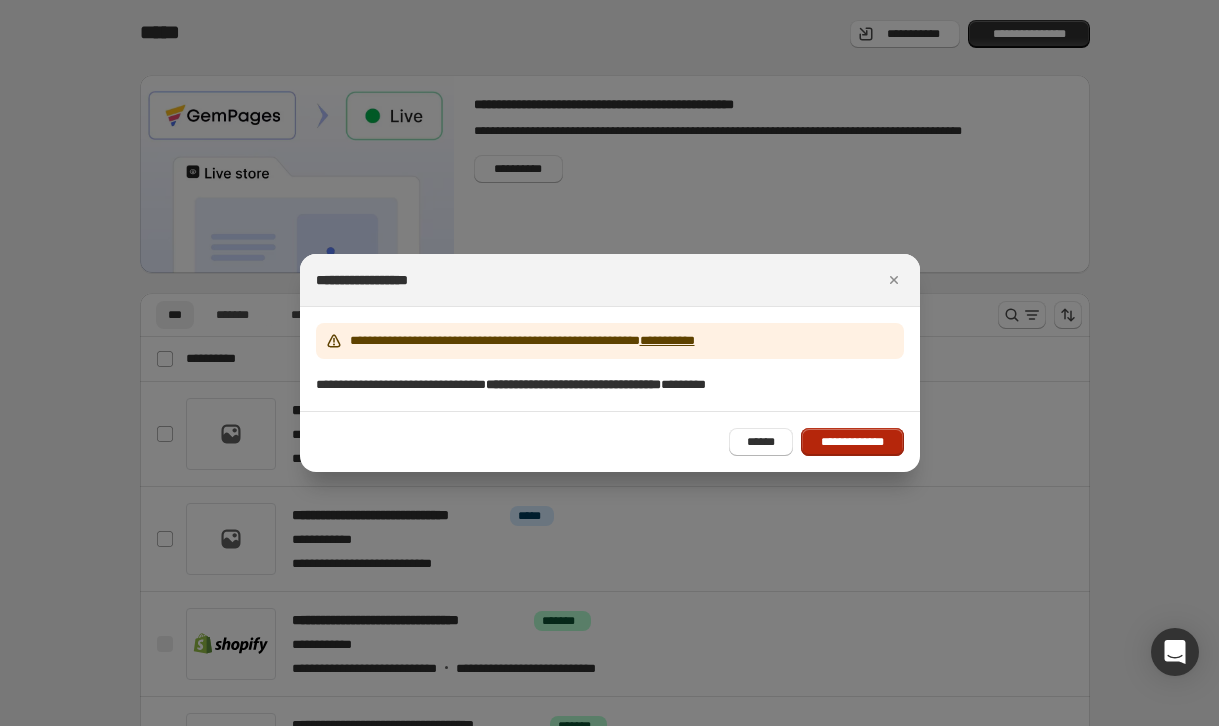 click on "**********" at bounding box center [852, 442] 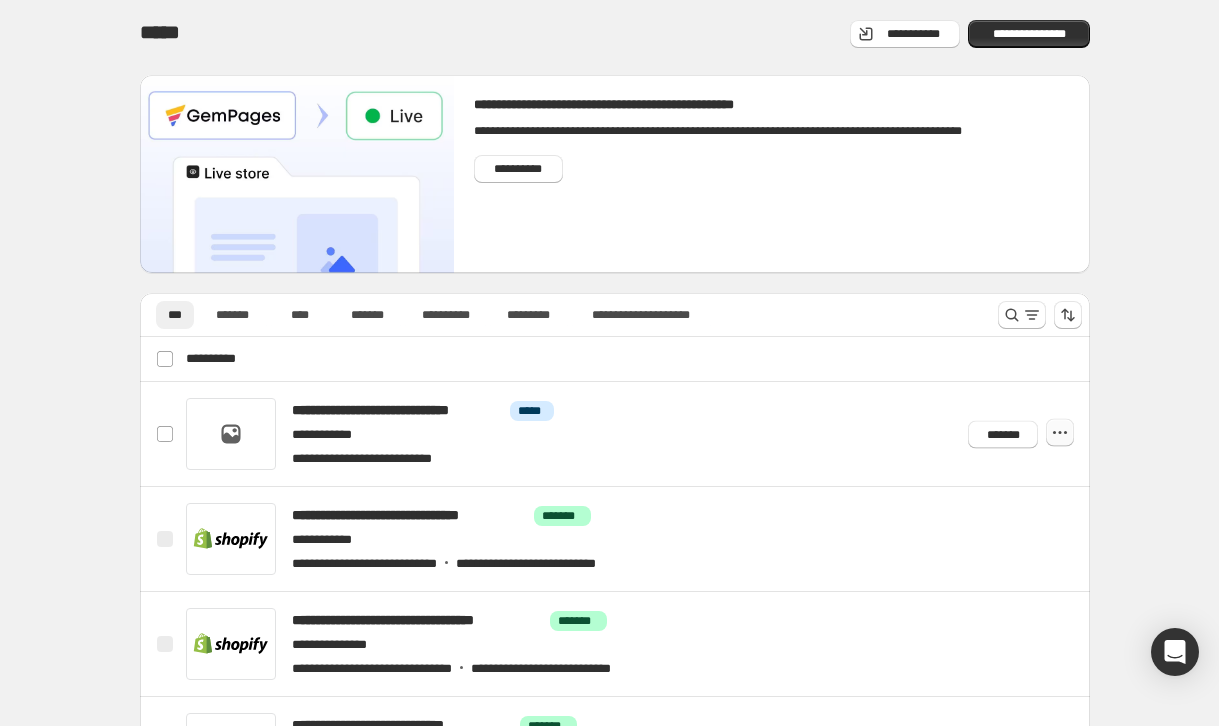 click 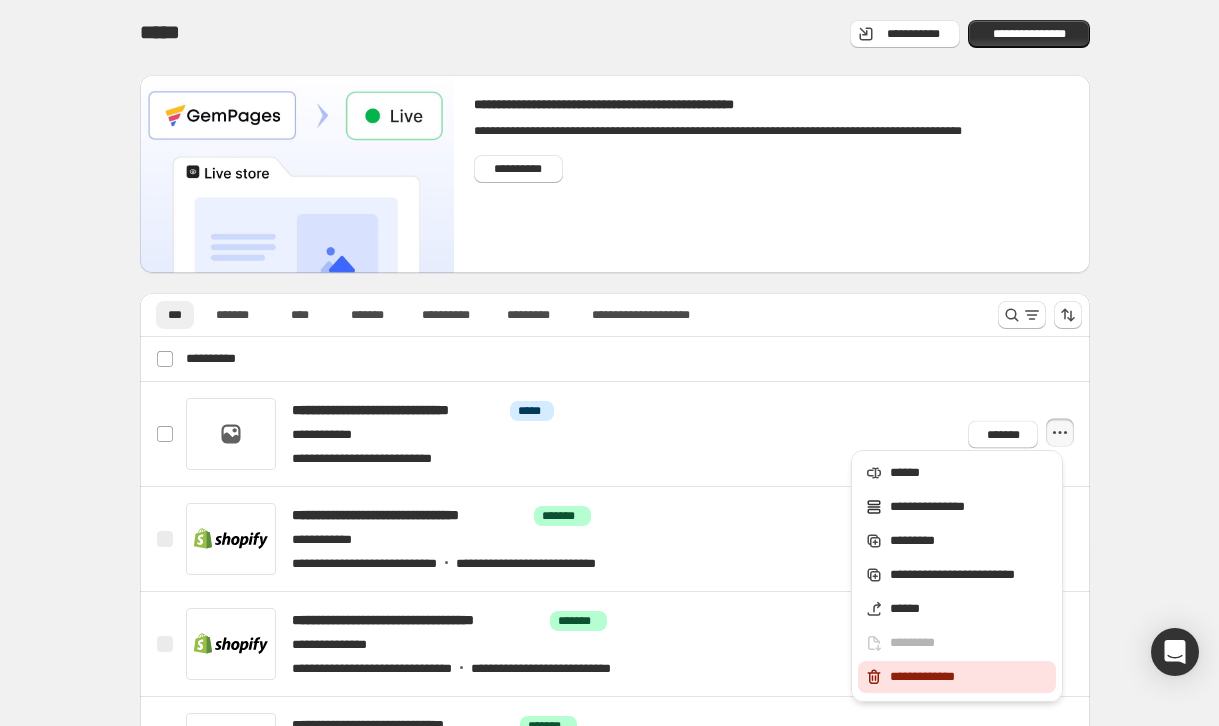 click on "**********" at bounding box center (970, 677) 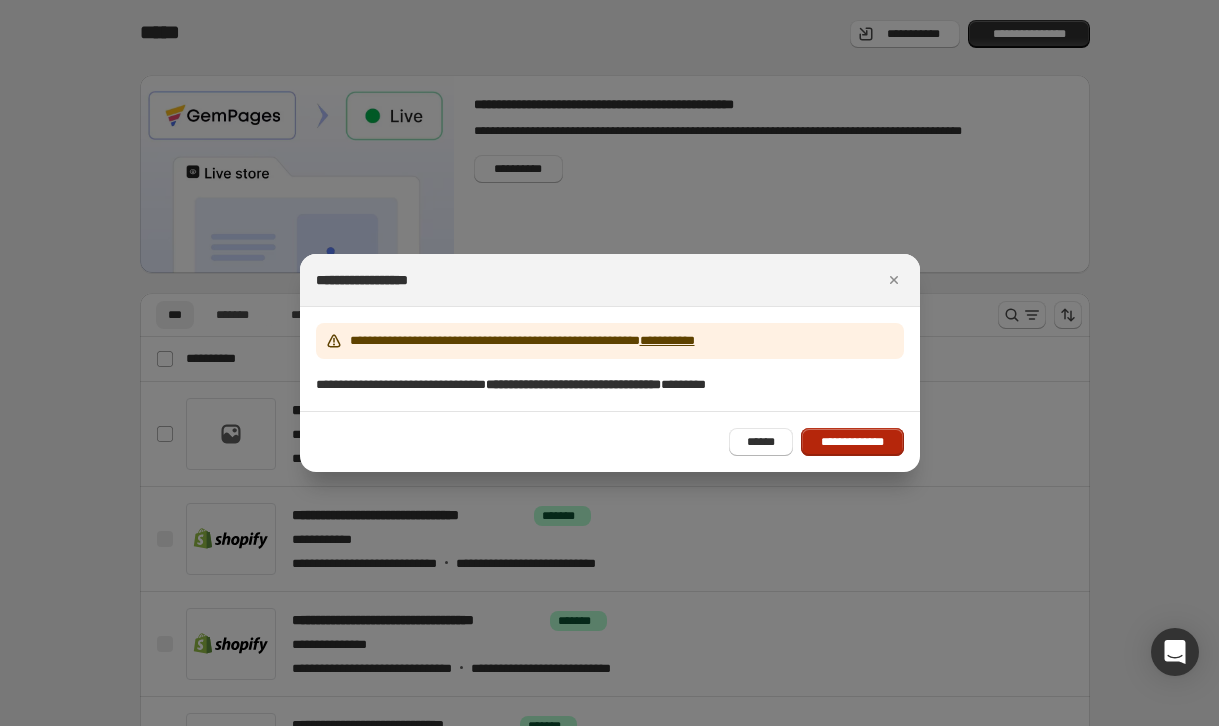 click on "**********" at bounding box center (852, 442) 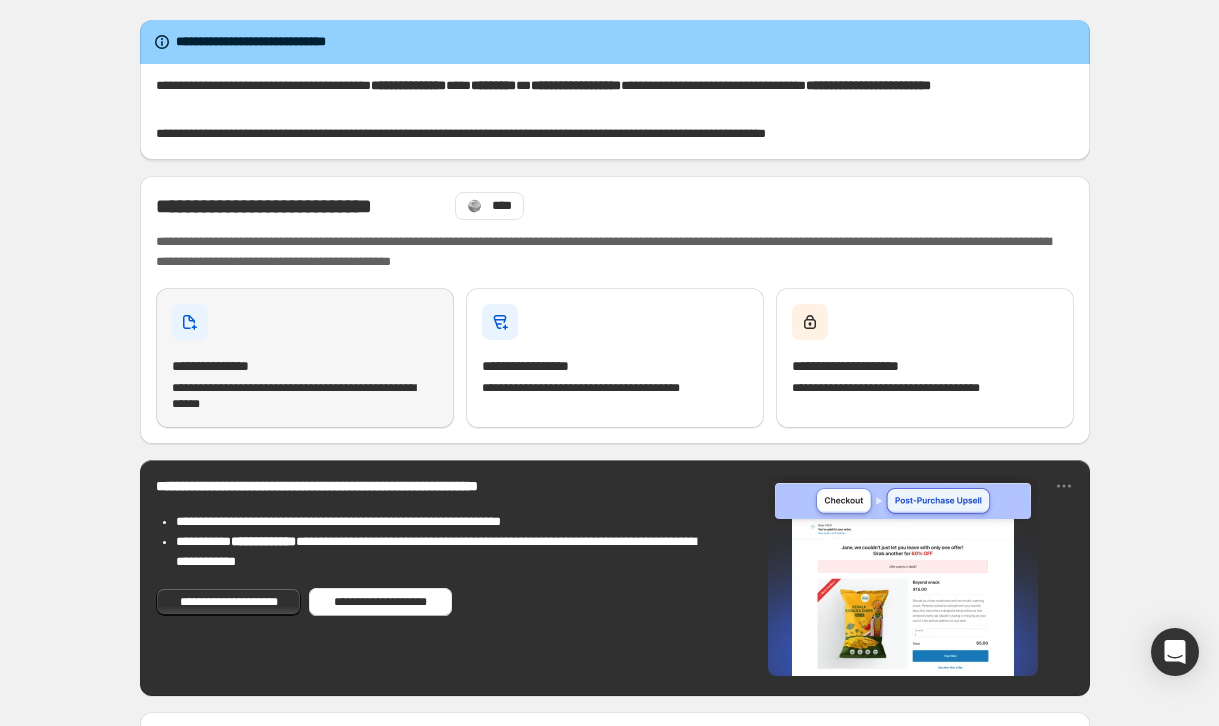 click at bounding box center (190, 322) 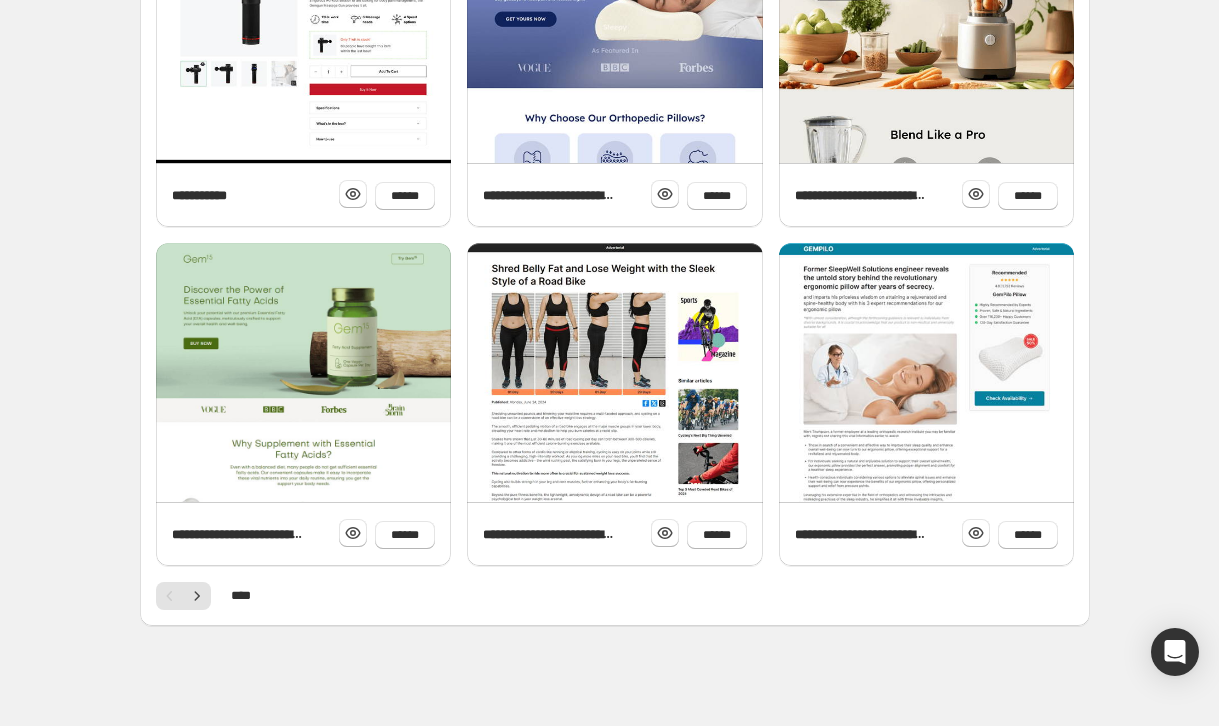scroll, scrollTop: 714, scrollLeft: 0, axis: vertical 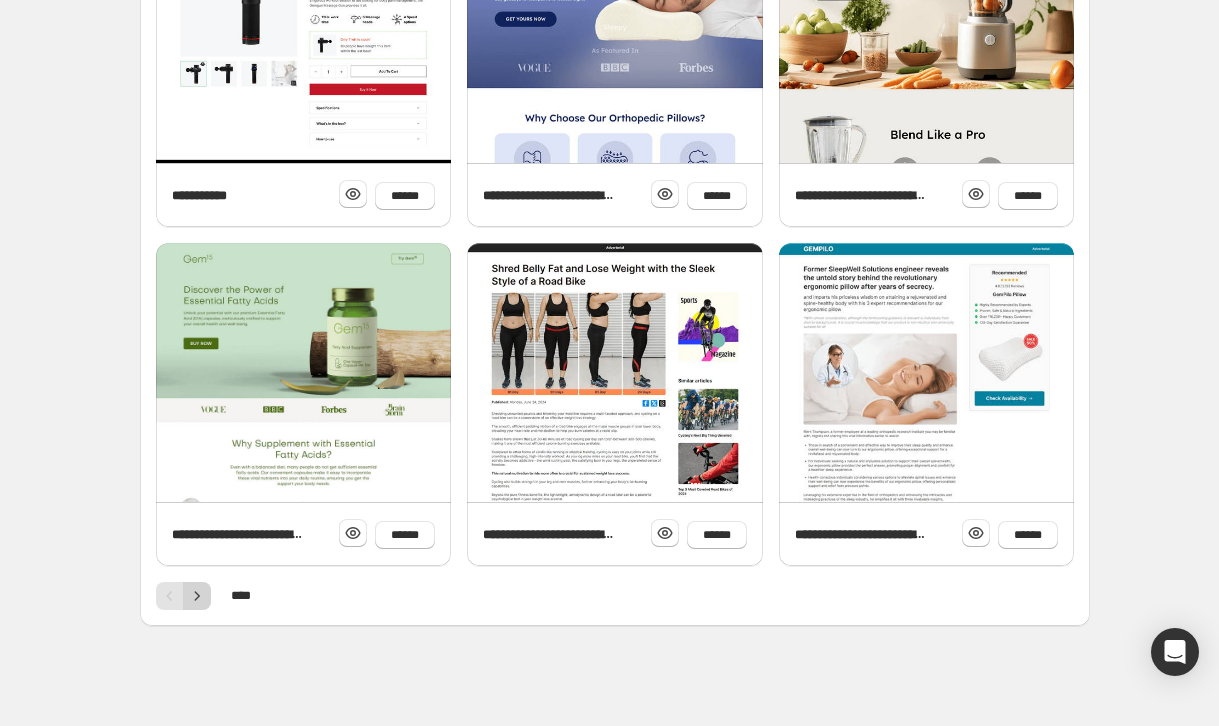 click 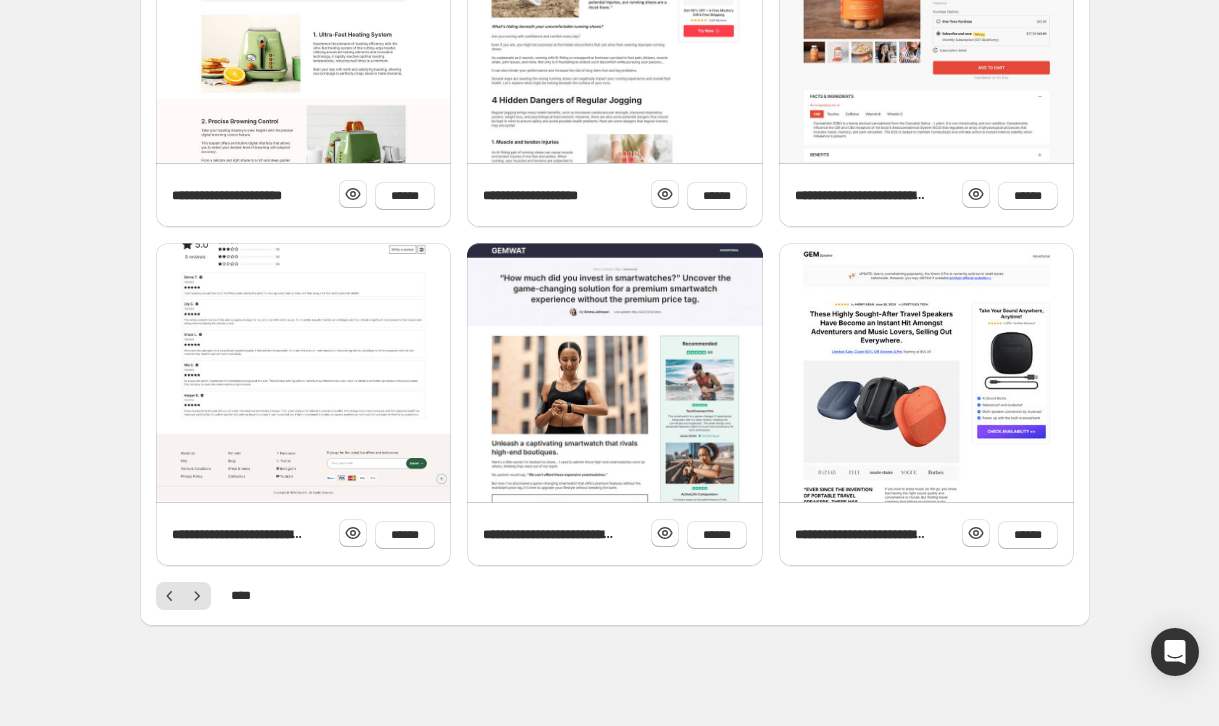 scroll, scrollTop: 714, scrollLeft: 0, axis: vertical 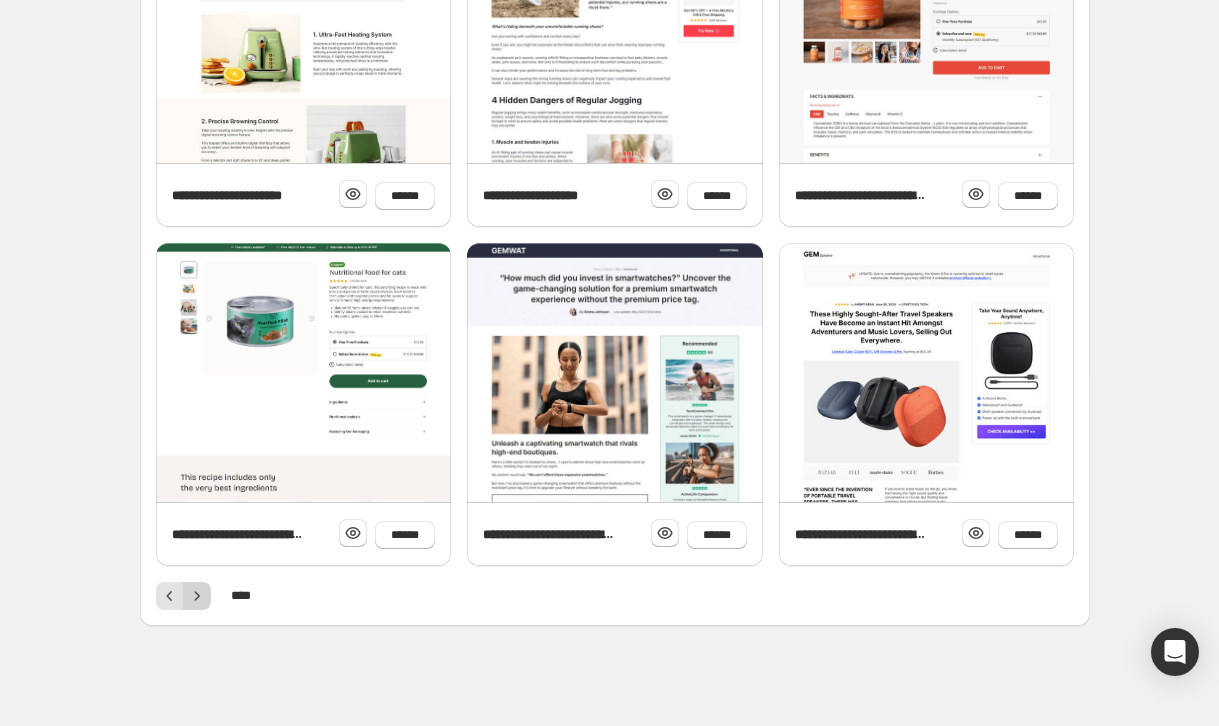 click 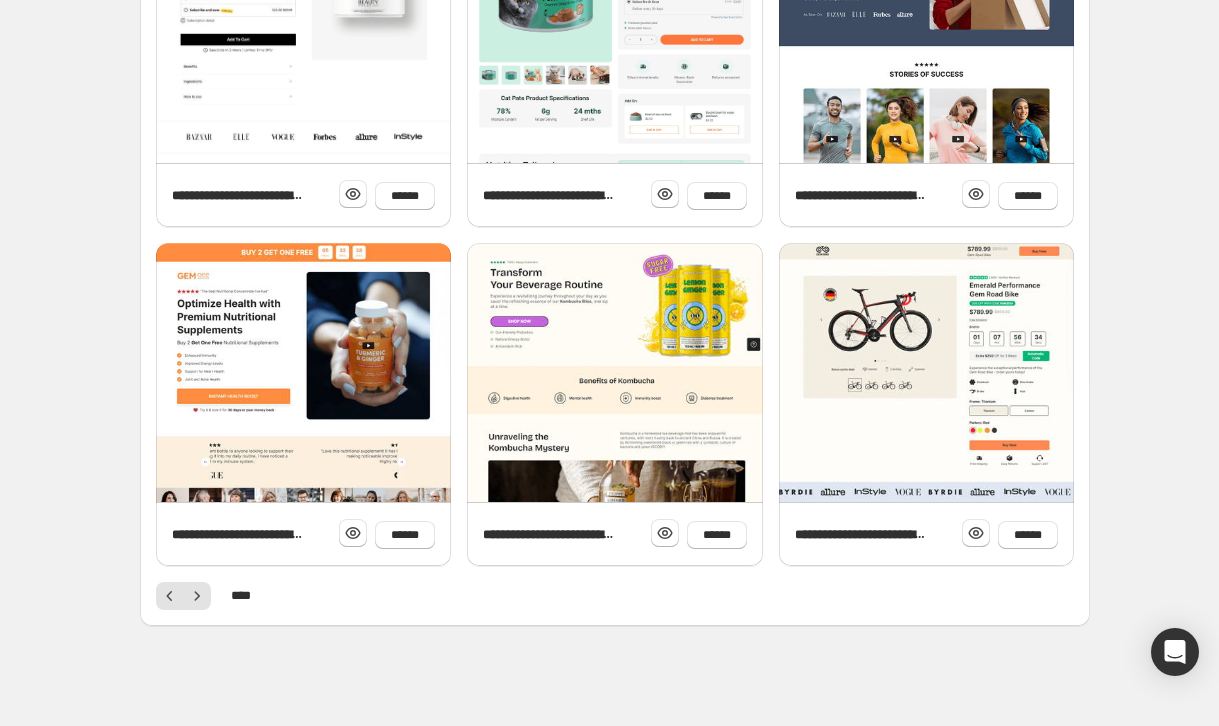 scroll, scrollTop: 714, scrollLeft: 0, axis: vertical 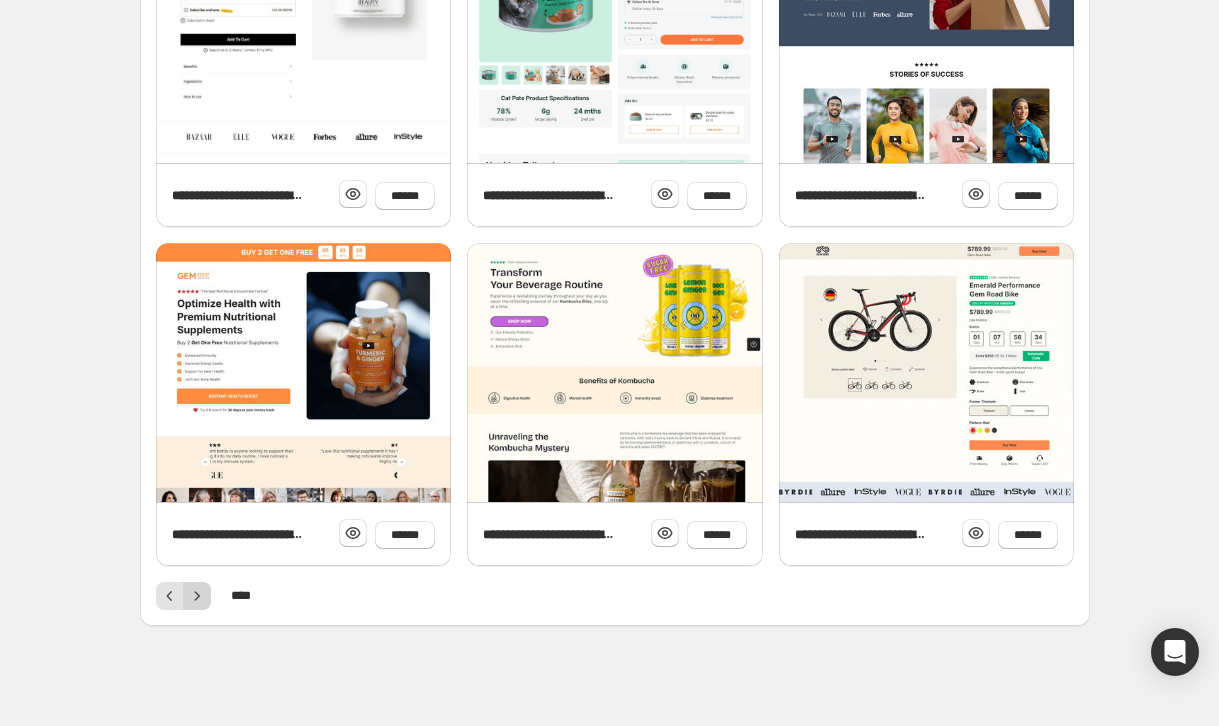 click 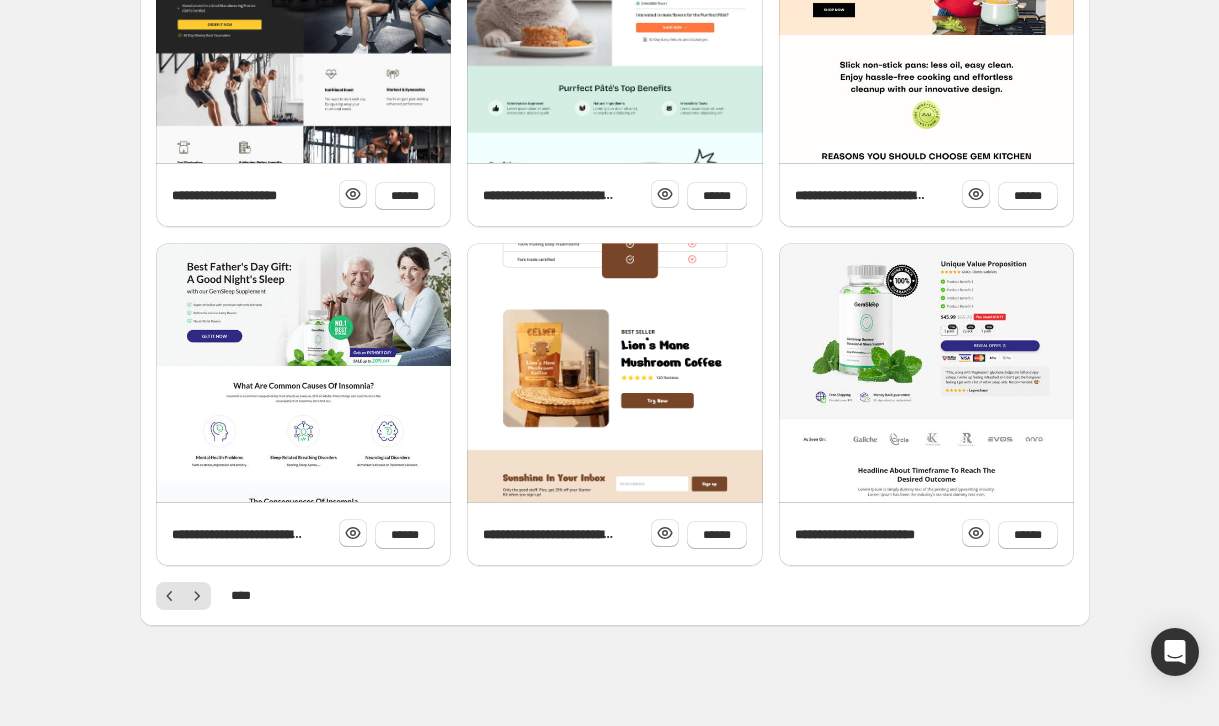 scroll, scrollTop: 714, scrollLeft: 0, axis: vertical 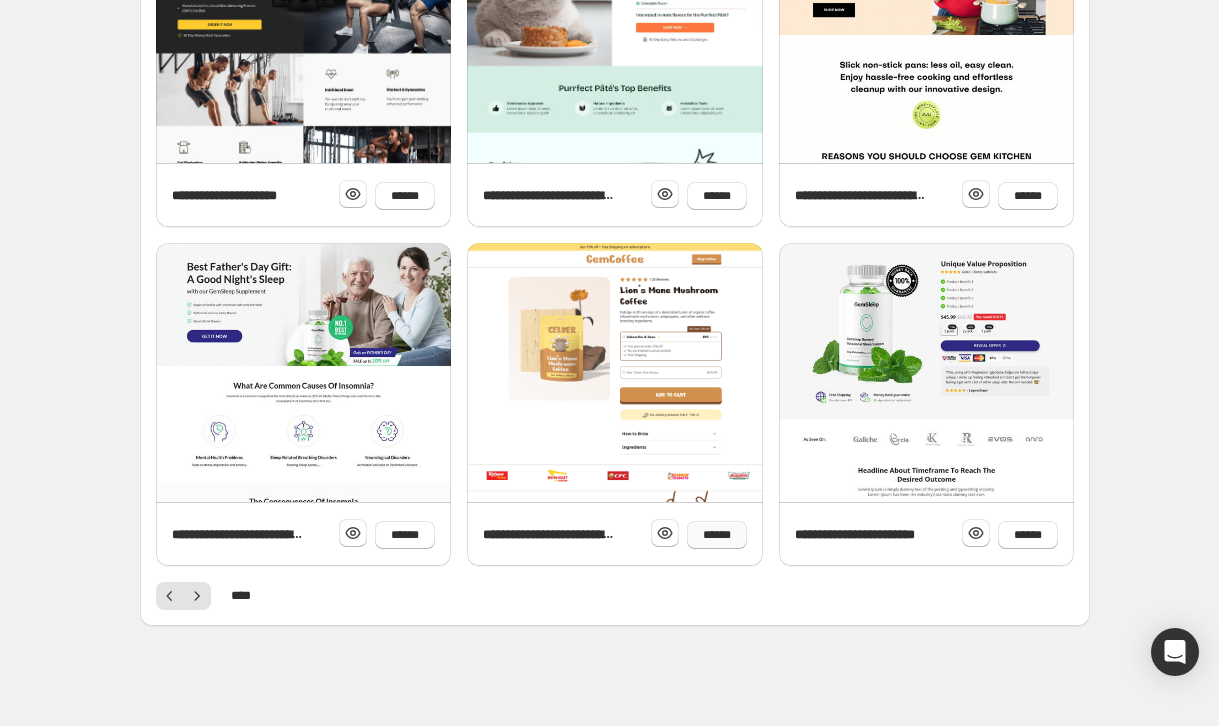 click on "******" at bounding box center [717, 535] 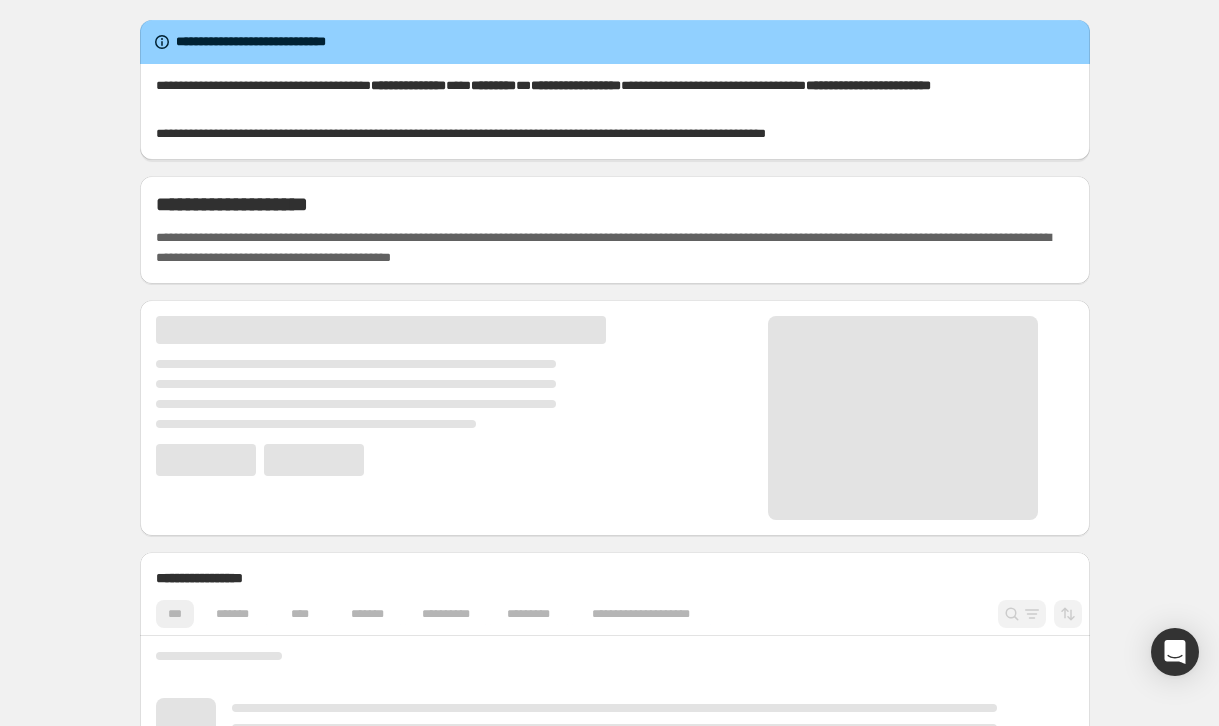 scroll, scrollTop: 0, scrollLeft: 0, axis: both 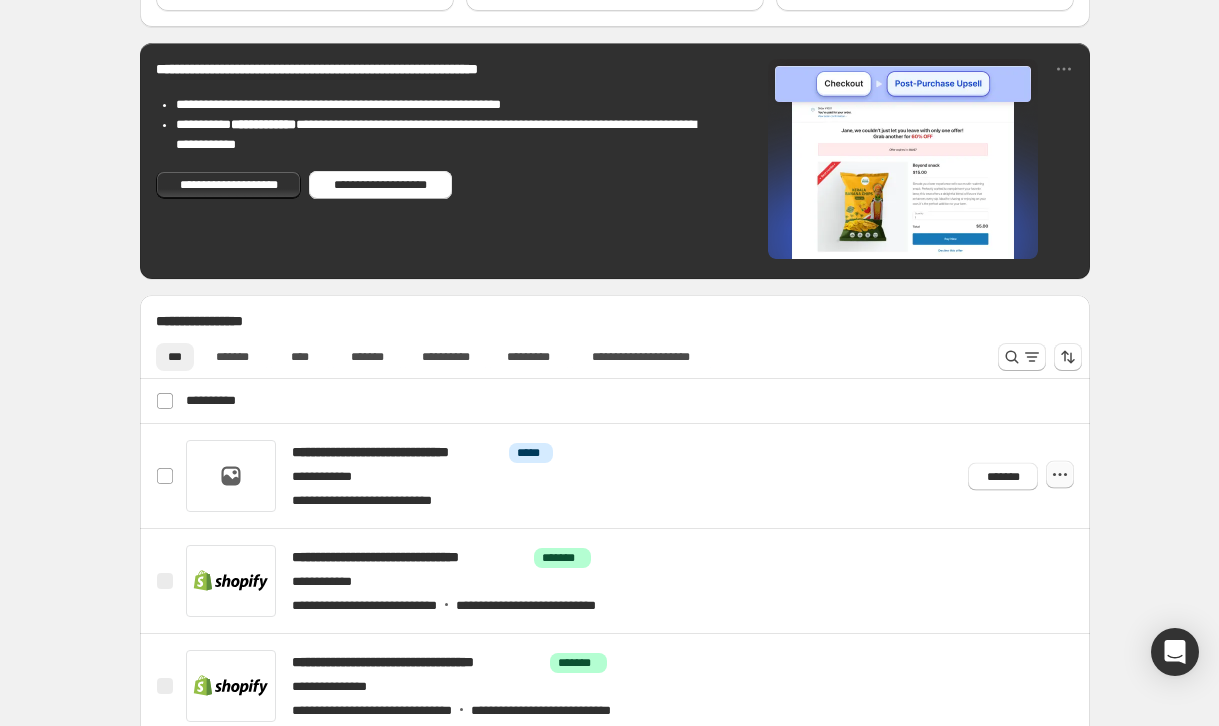 click 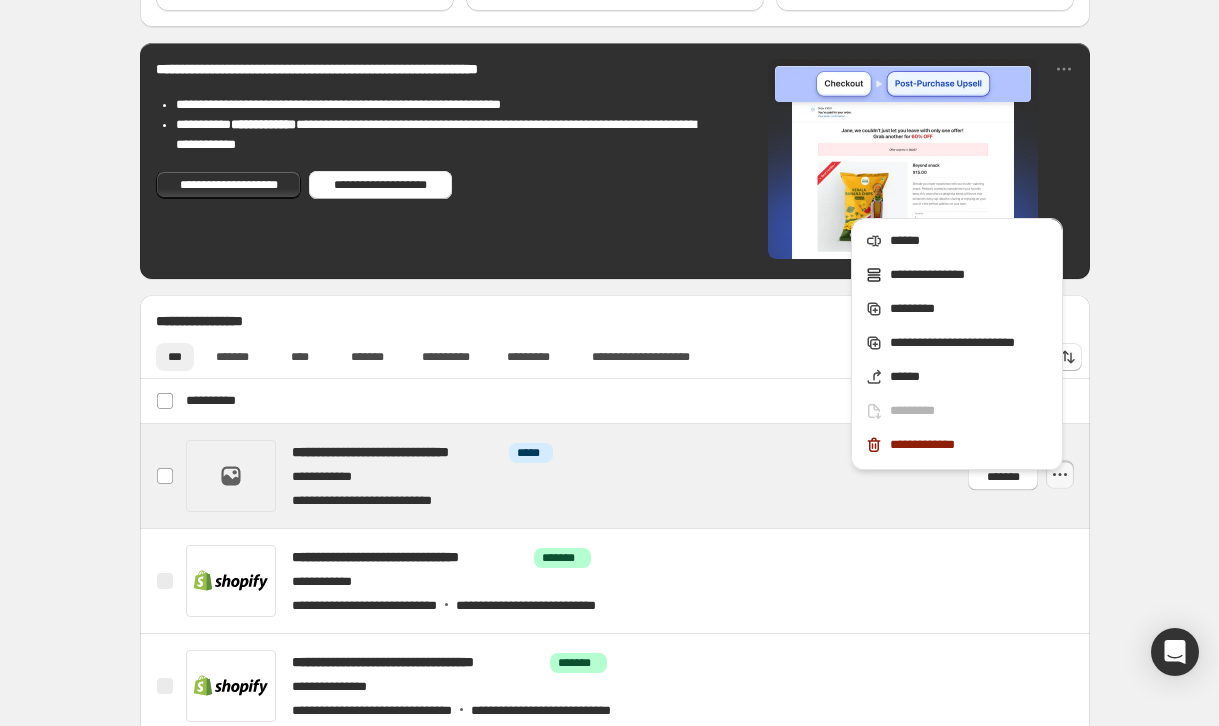 click at bounding box center (639, 476) 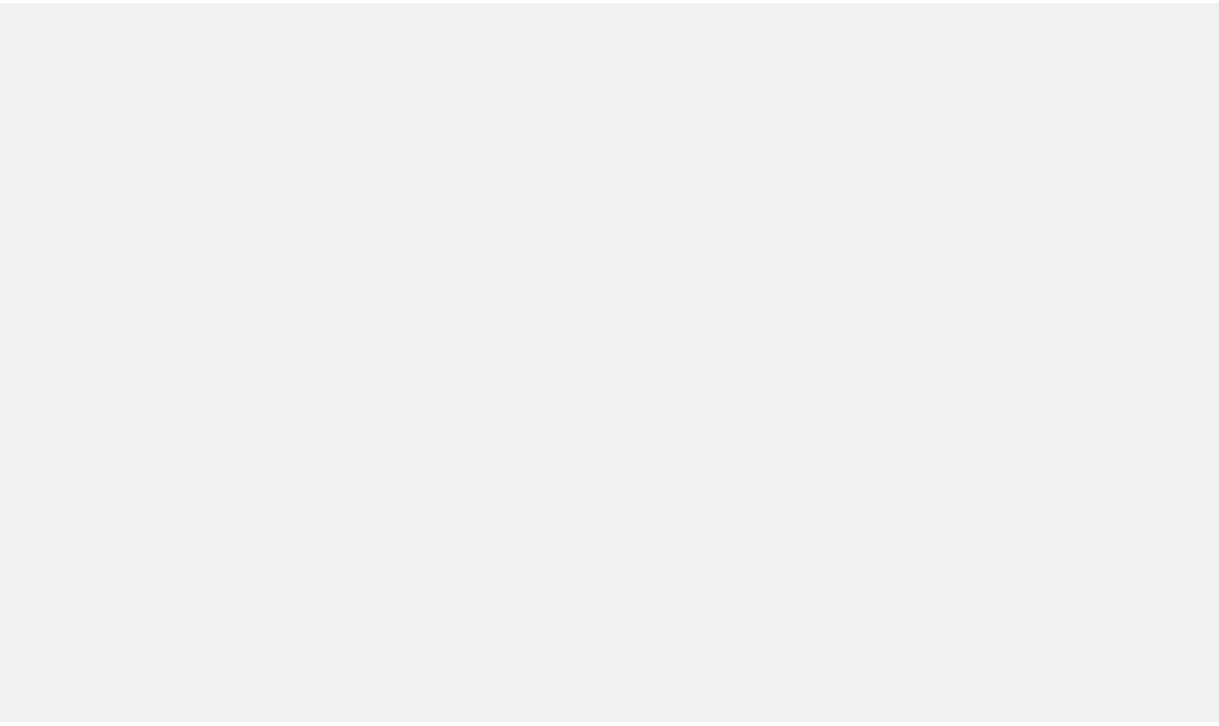 scroll, scrollTop: 0, scrollLeft: 0, axis: both 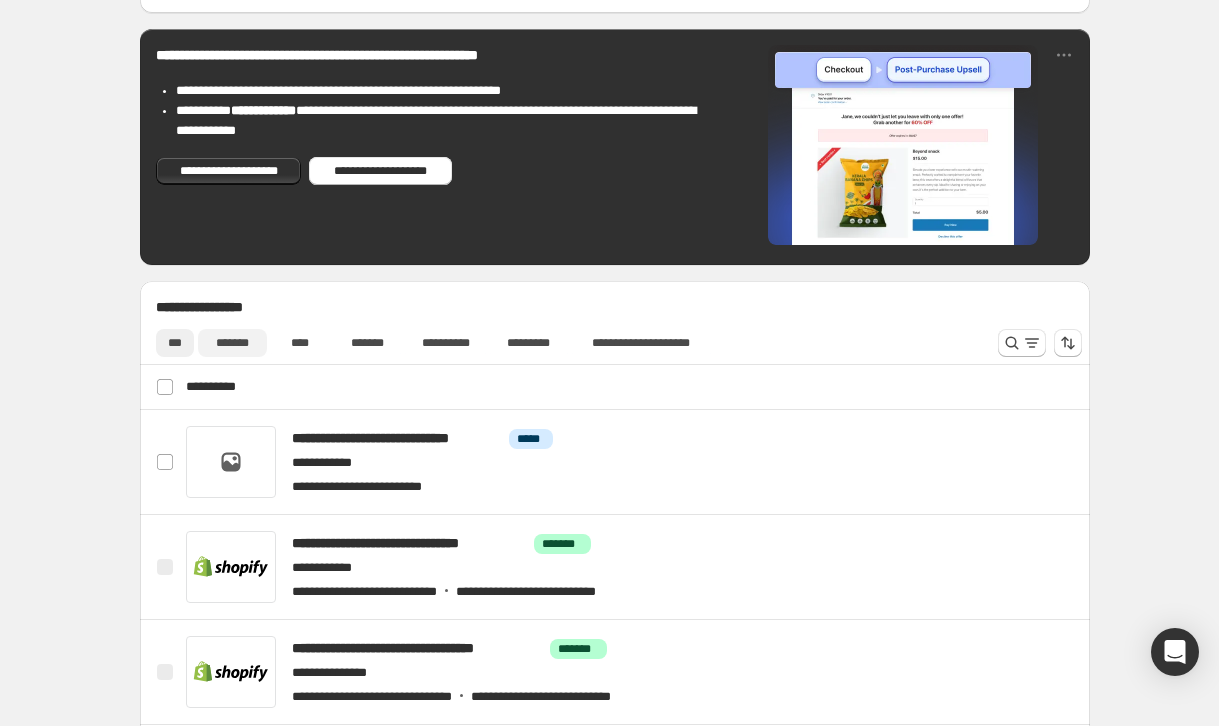 click on "*******" at bounding box center [232, 343] 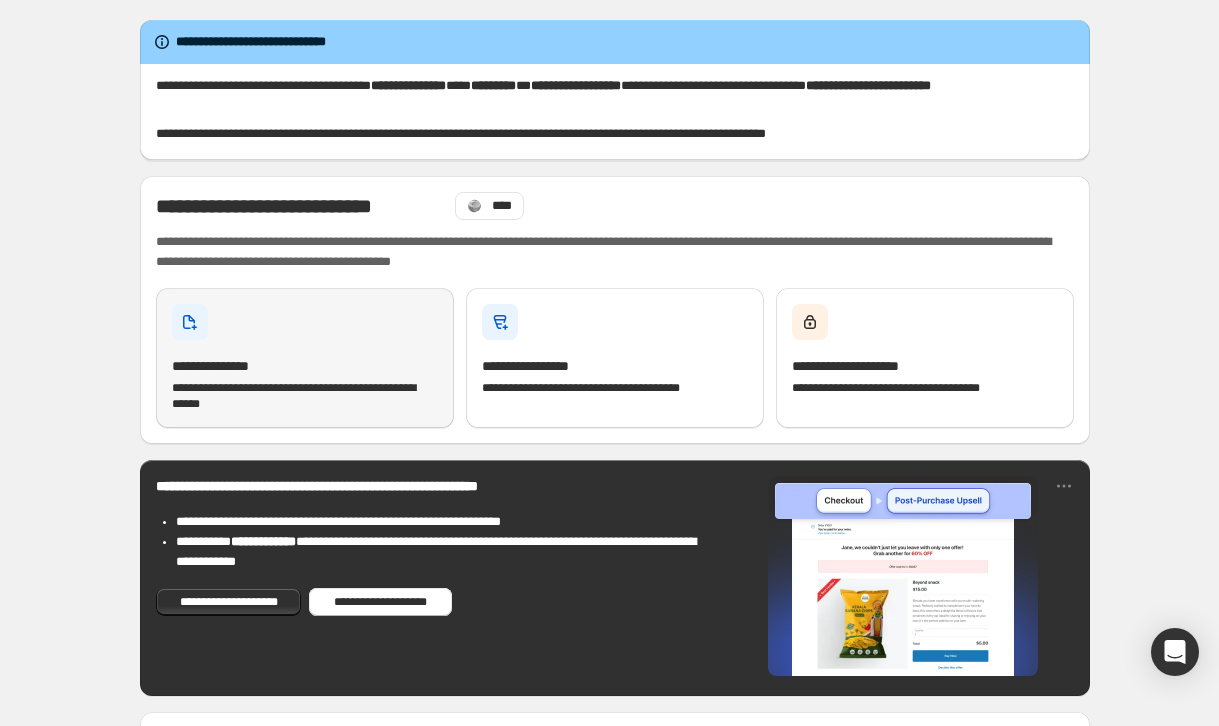 scroll, scrollTop: 0, scrollLeft: 0, axis: both 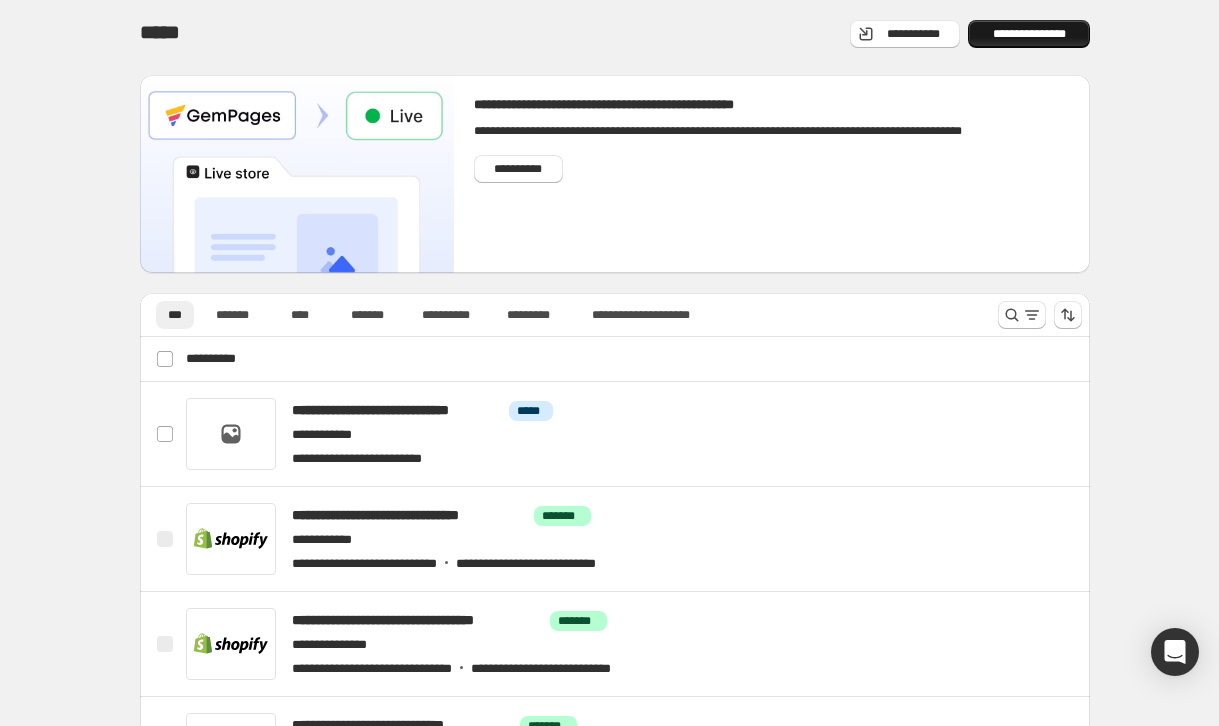 click on "**********" at bounding box center (1029, 34) 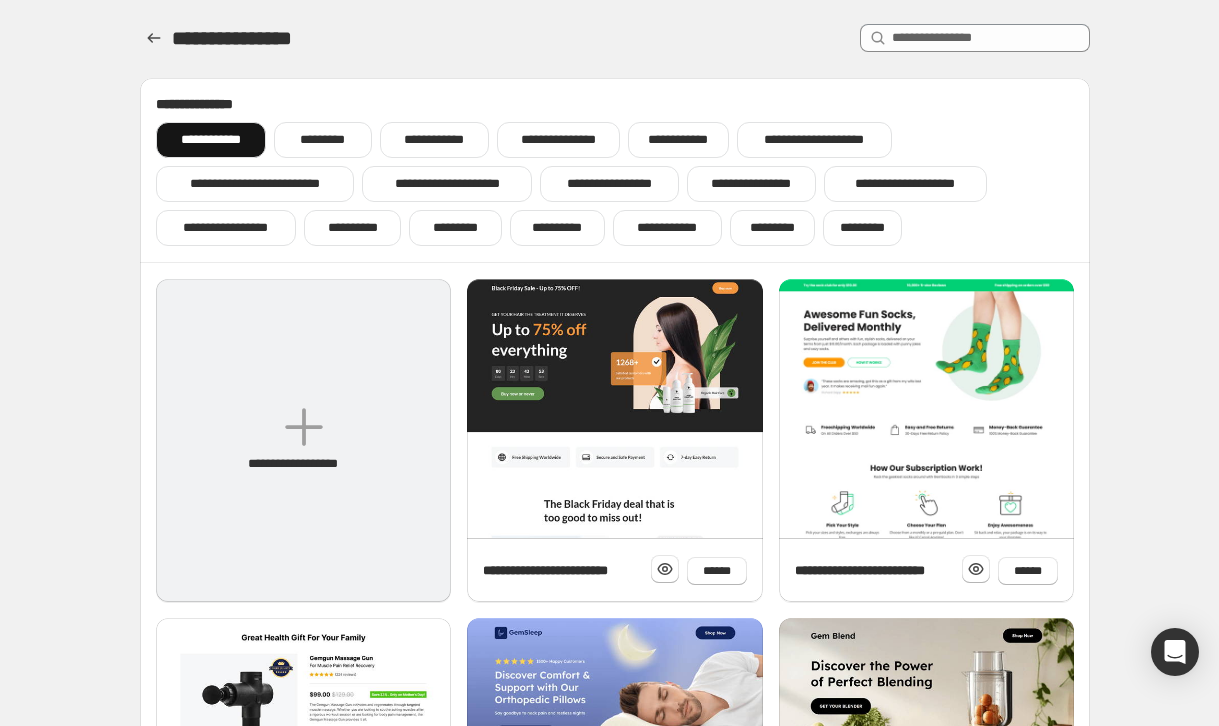 click on "**********" at bounding box center (304, 464) 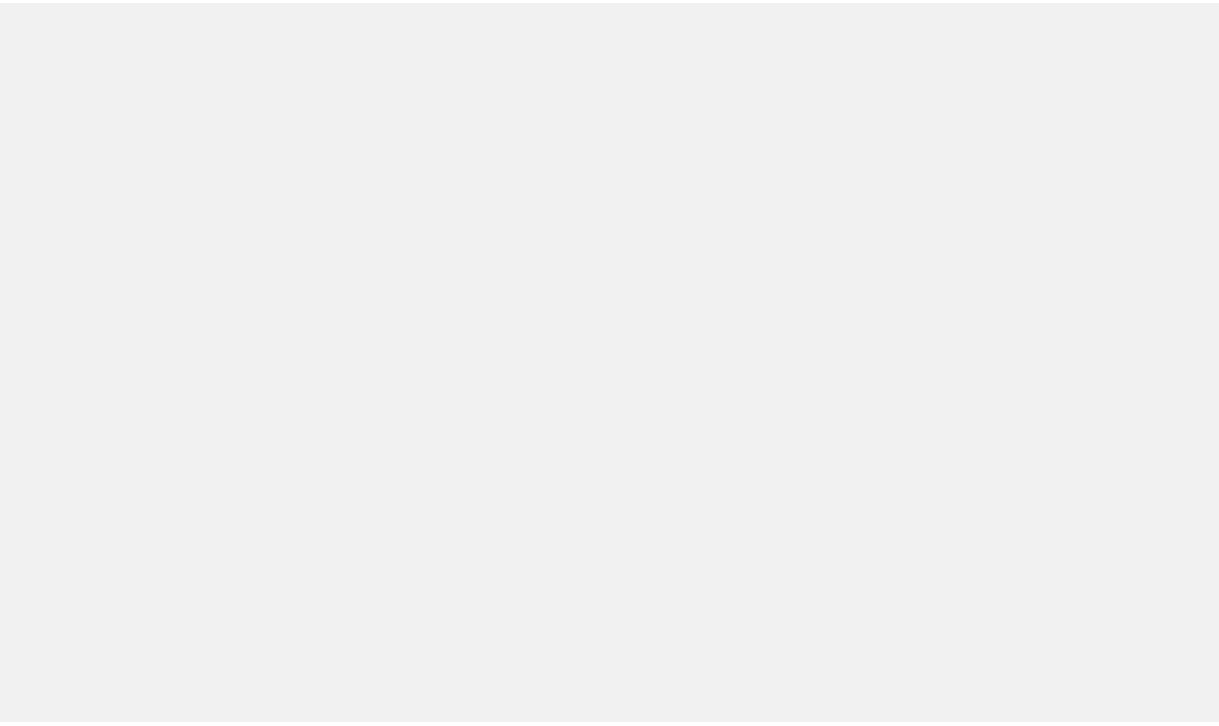 scroll, scrollTop: 0, scrollLeft: 0, axis: both 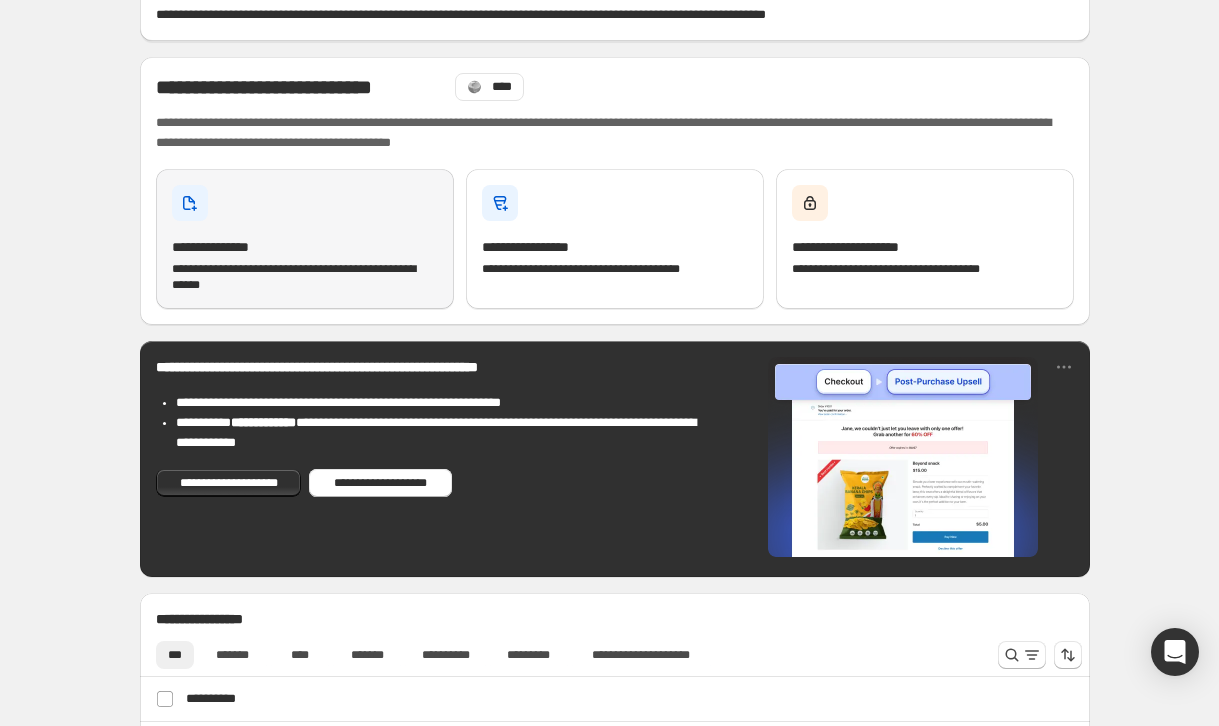 click on "**********" at bounding box center (305, 239) 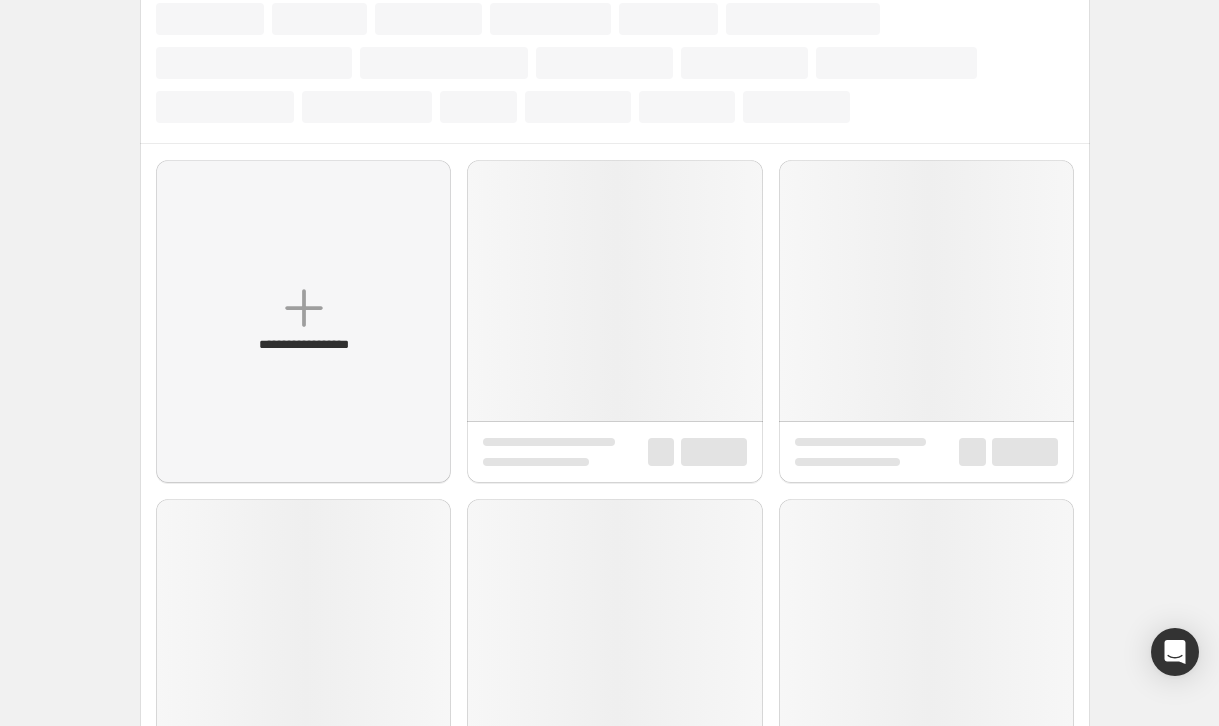 scroll, scrollTop: 0, scrollLeft: 0, axis: both 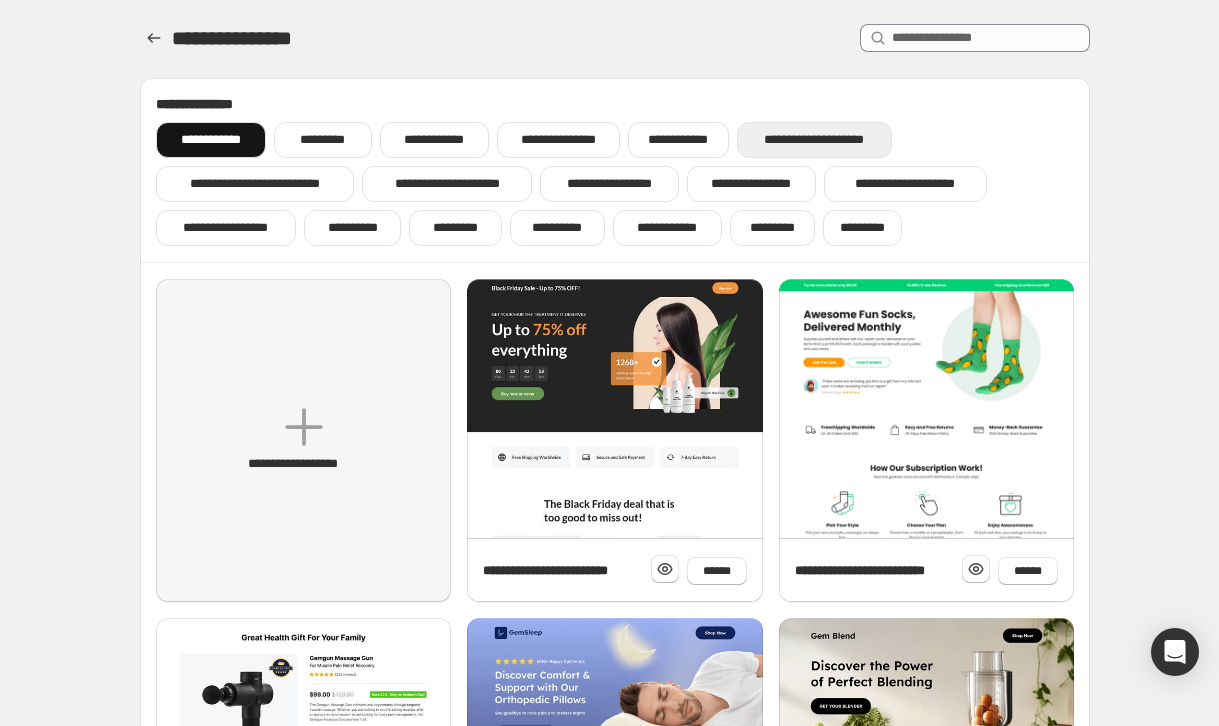 click on "**********" at bounding box center (815, 140) 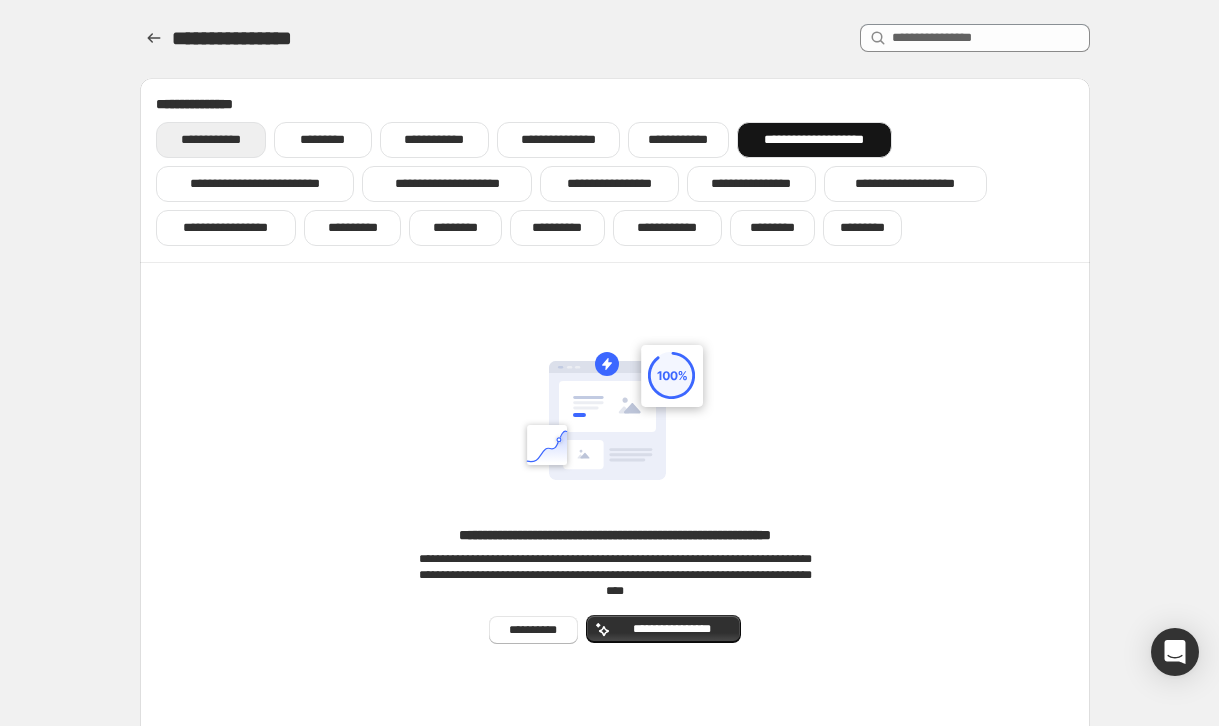 click on "**********" at bounding box center (211, 140) 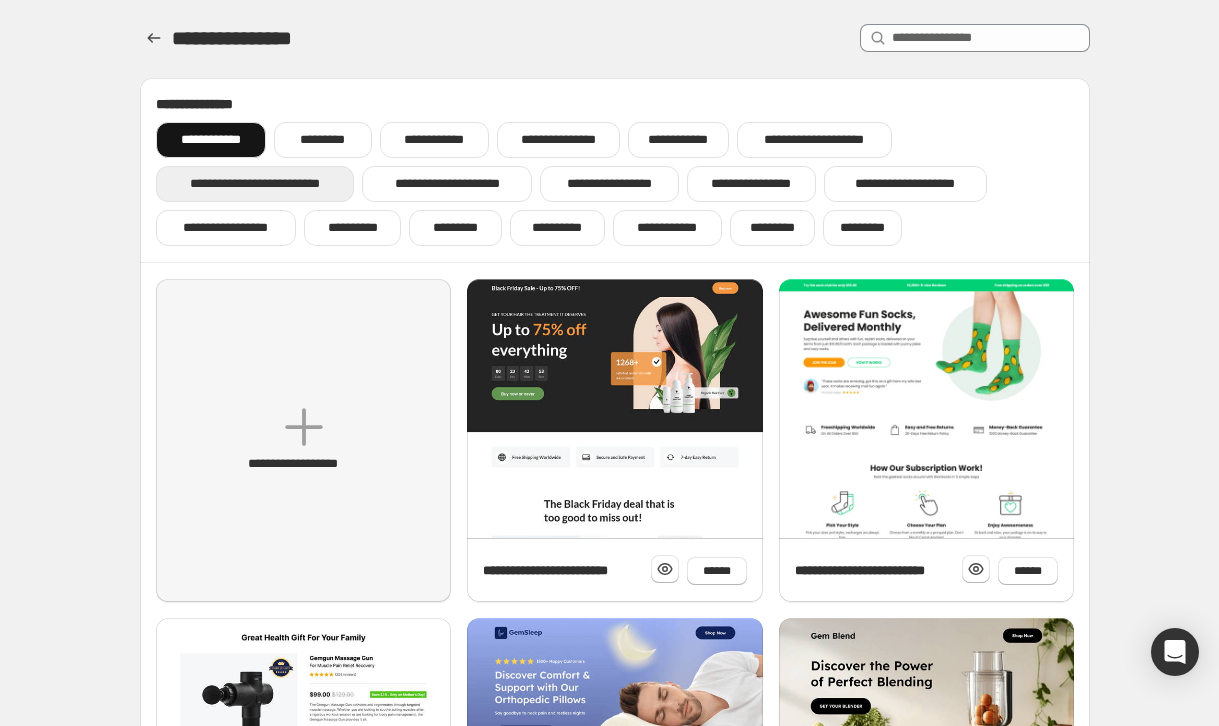 click on "**********" at bounding box center (255, 184) 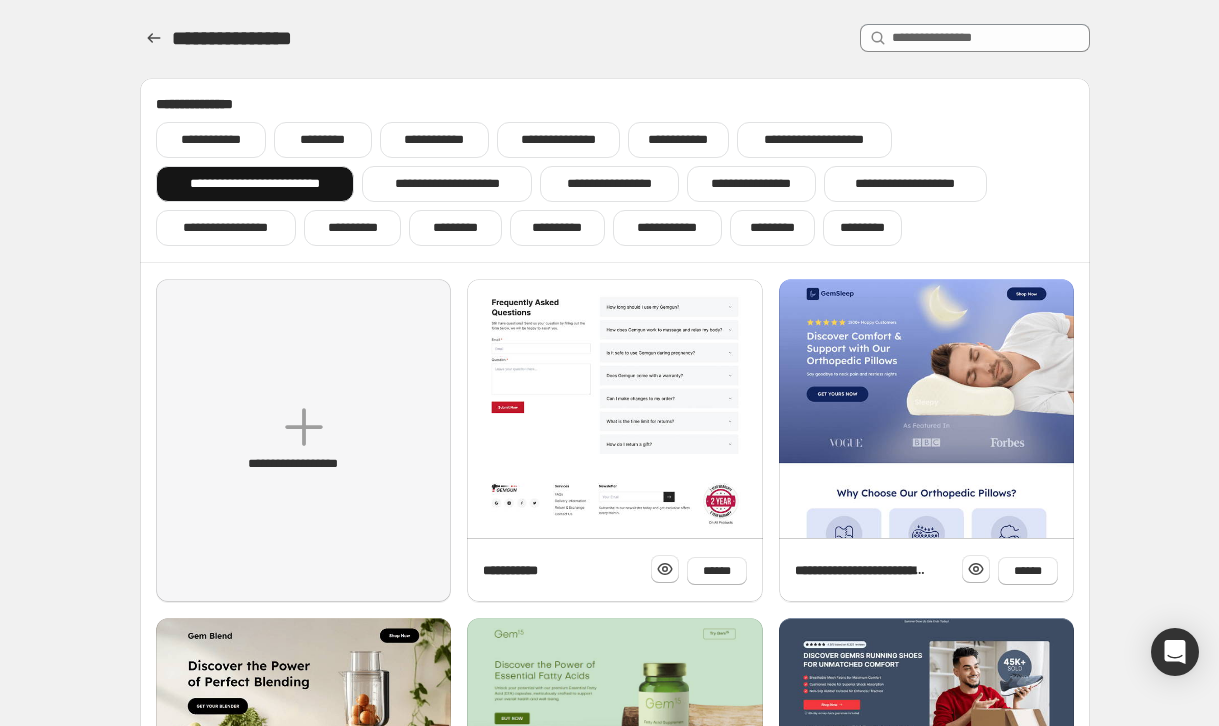 click at bounding box center (614, -225) 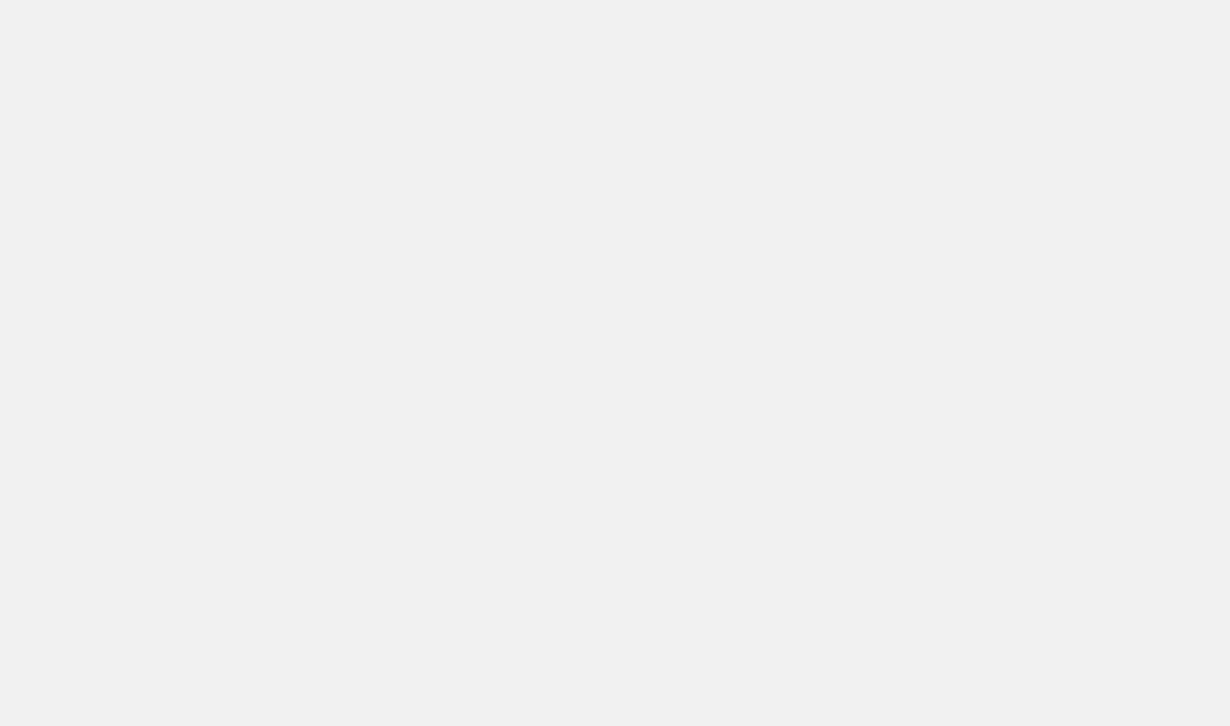 scroll, scrollTop: 0, scrollLeft: 0, axis: both 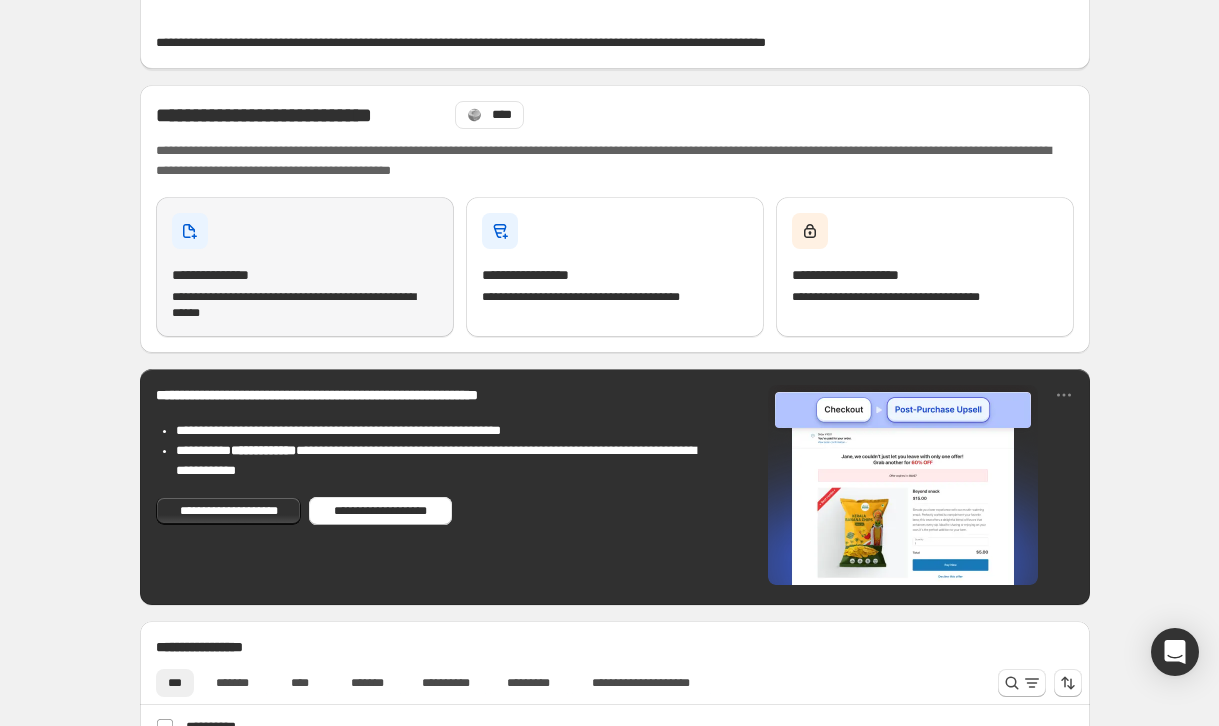 click on "**********" at bounding box center (305, 267) 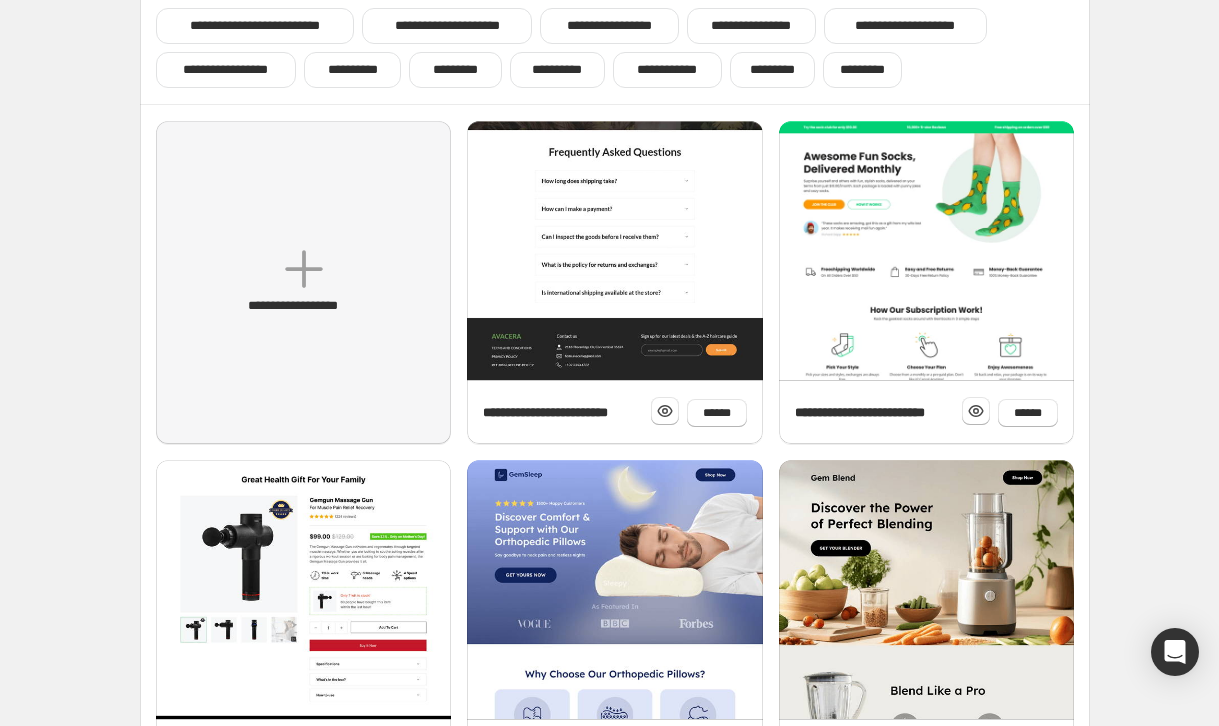 scroll, scrollTop: 173, scrollLeft: 0, axis: vertical 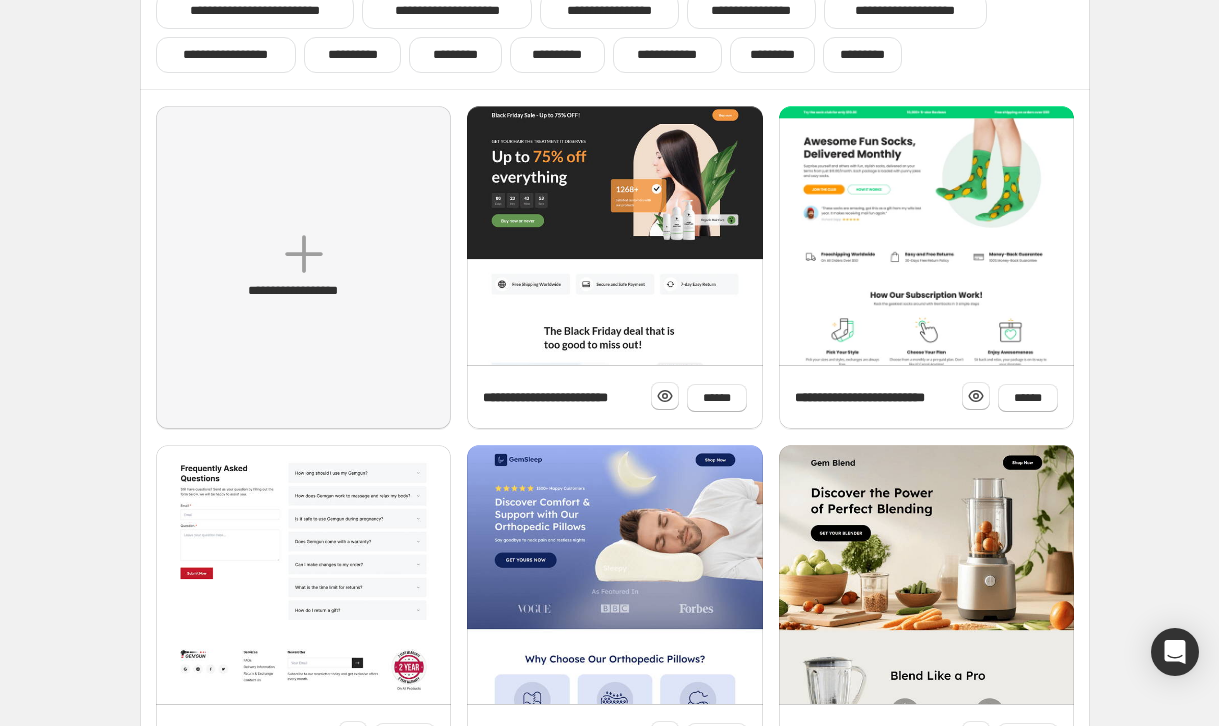click at bounding box center [303, -59] 